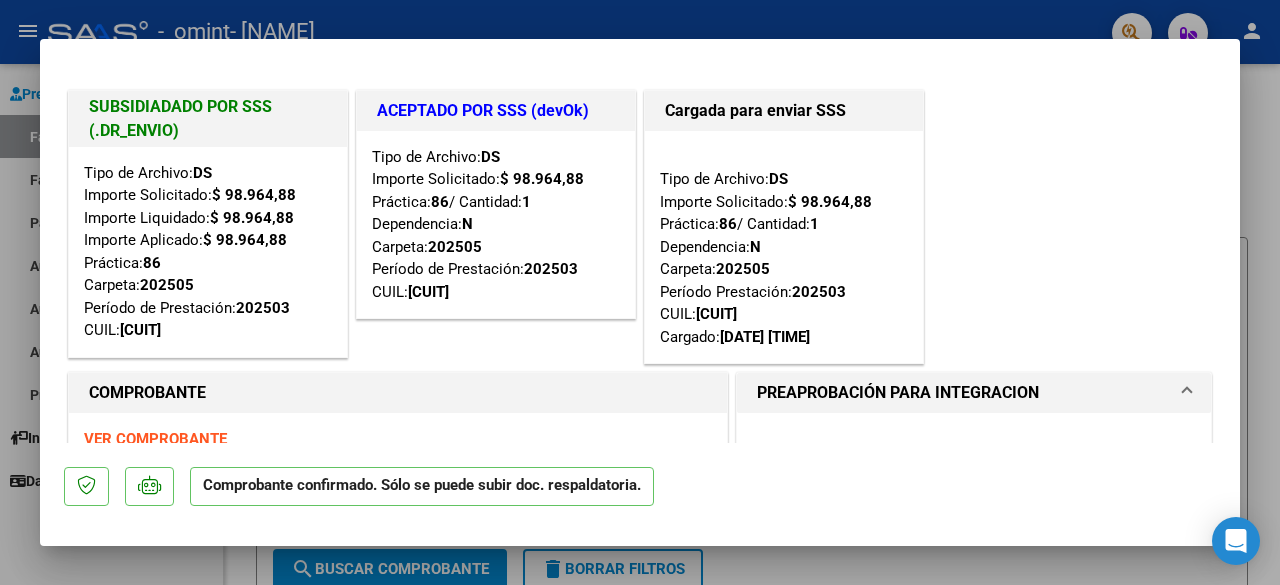 scroll, scrollTop: 0, scrollLeft: 0, axis: both 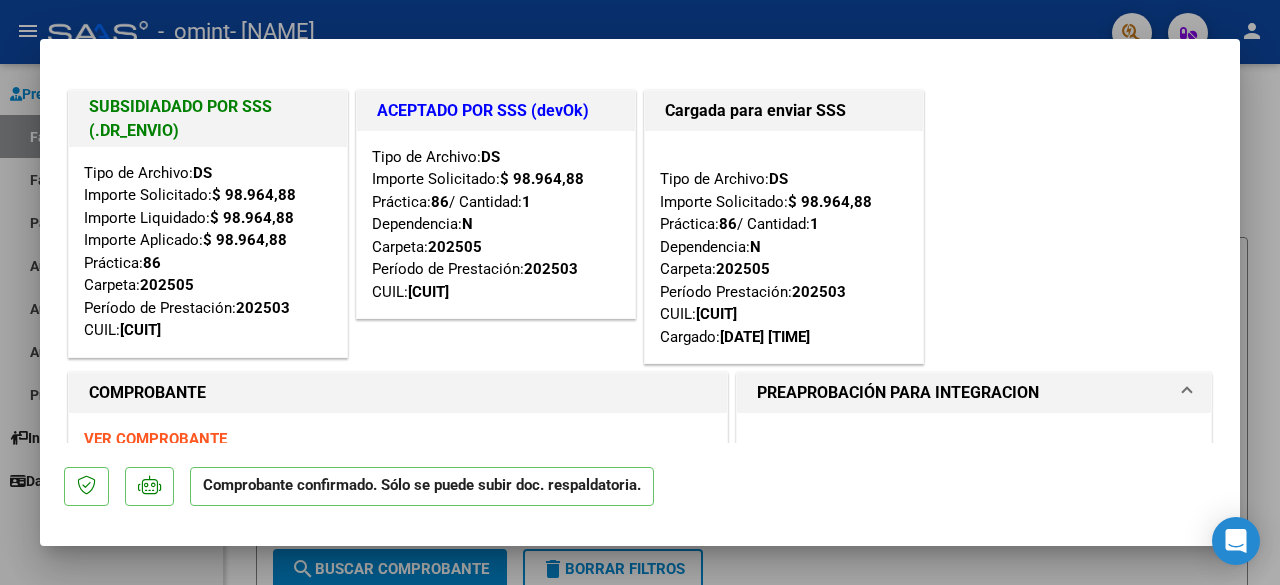 click at bounding box center [640, 292] 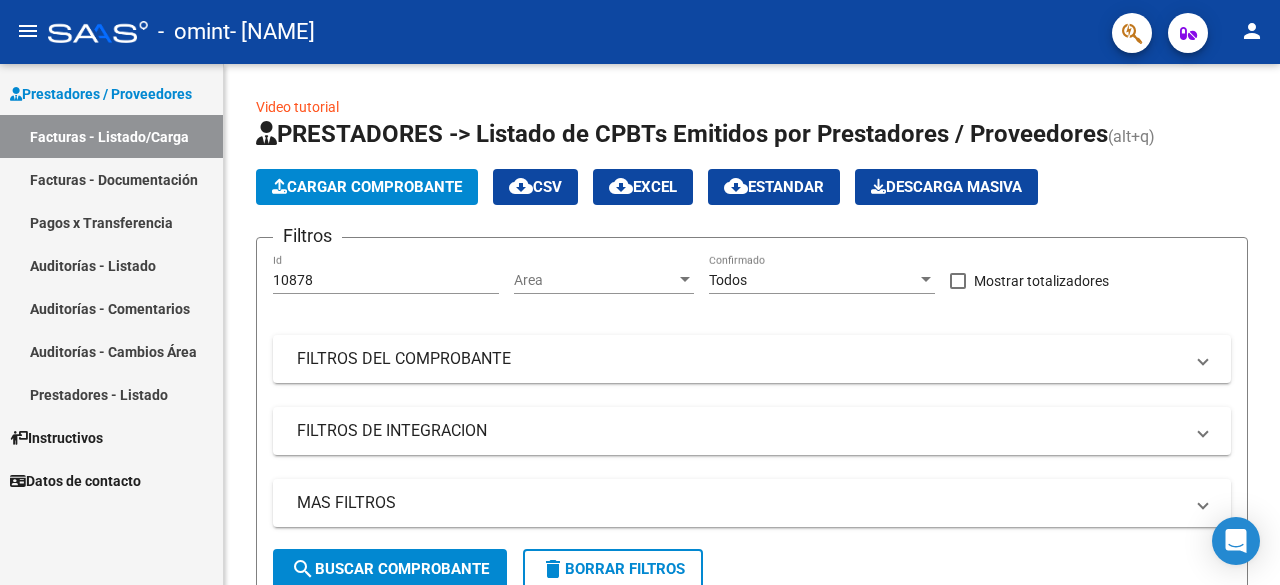 click on "Pagos x Transferencia" at bounding box center (111, 222) 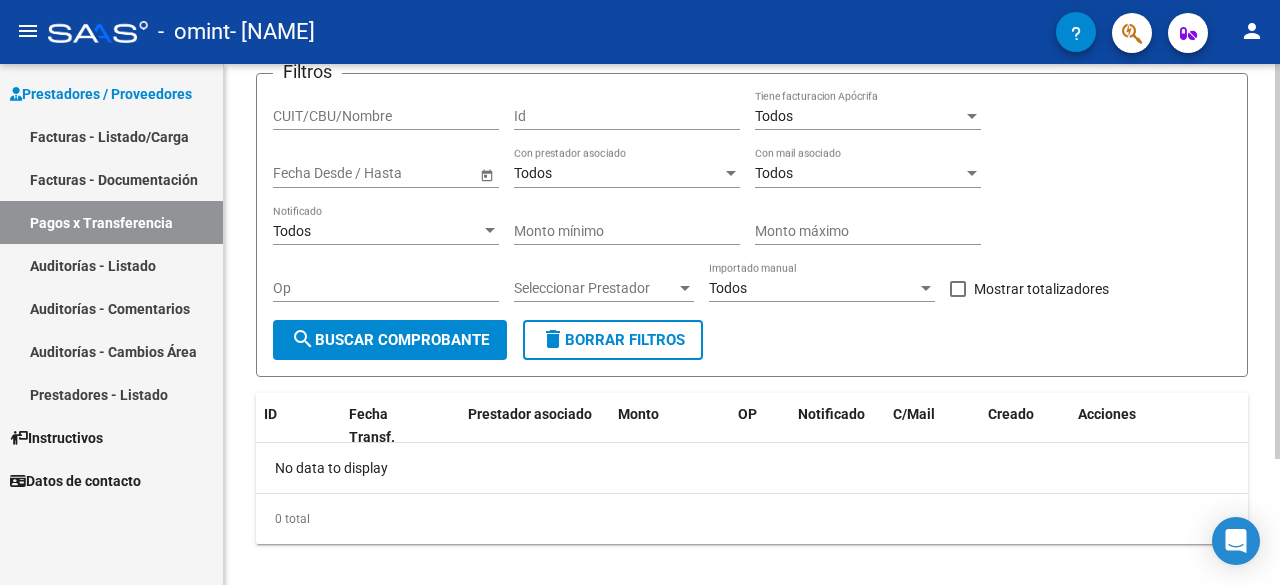 scroll, scrollTop: 166, scrollLeft: 0, axis: vertical 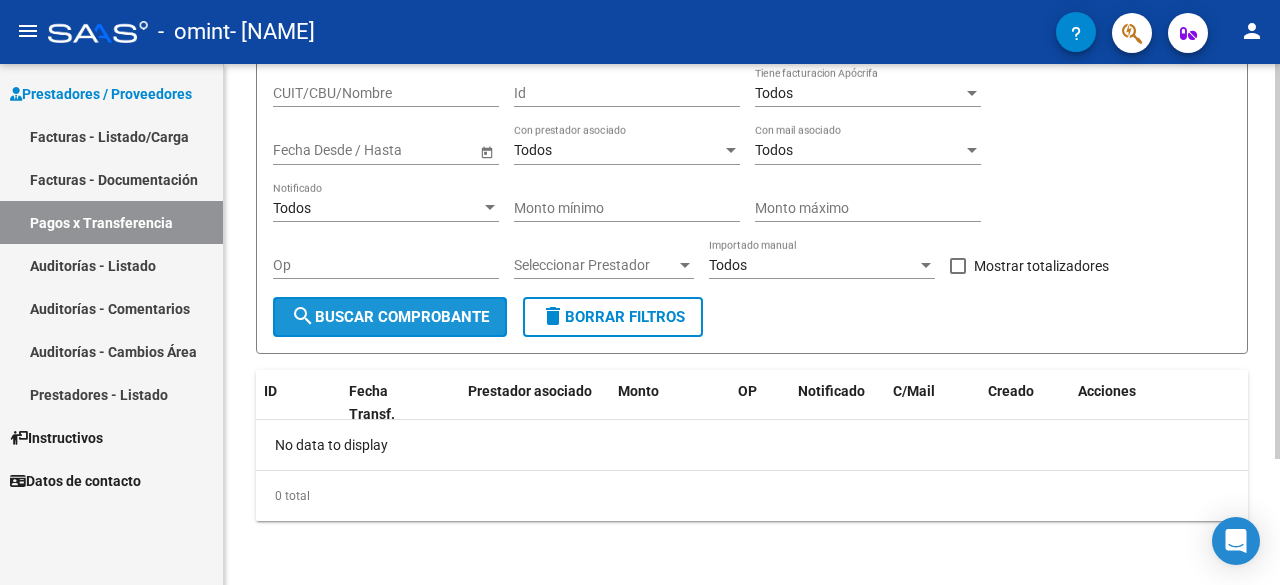 click on "search  Buscar Comprobante" 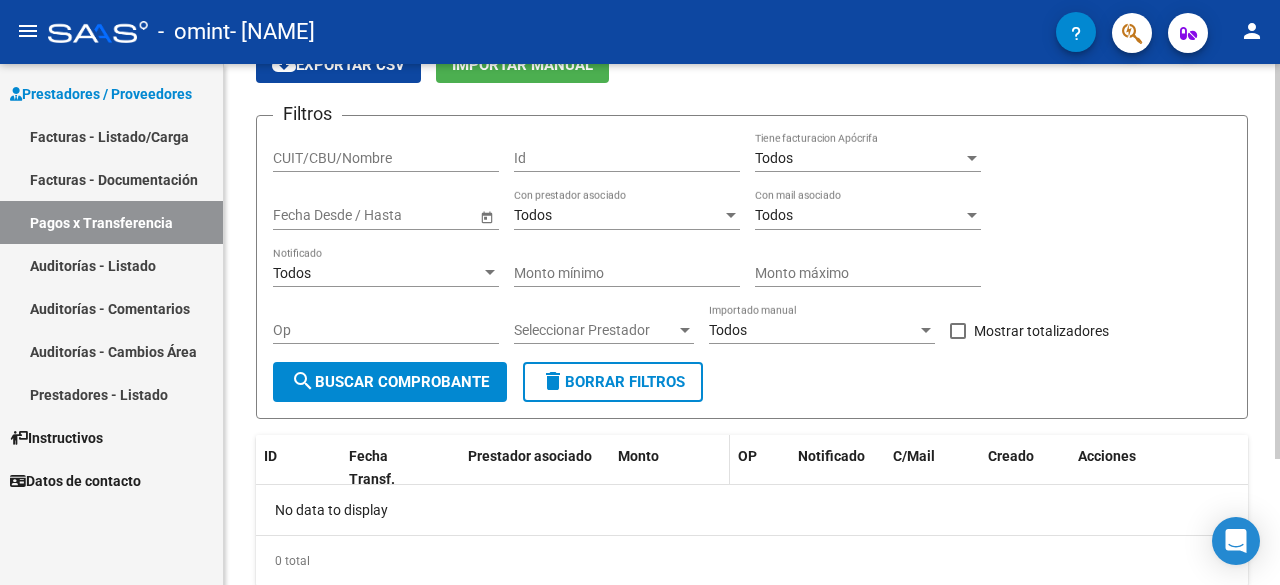 scroll, scrollTop: 66, scrollLeft: 0, axis: vertical 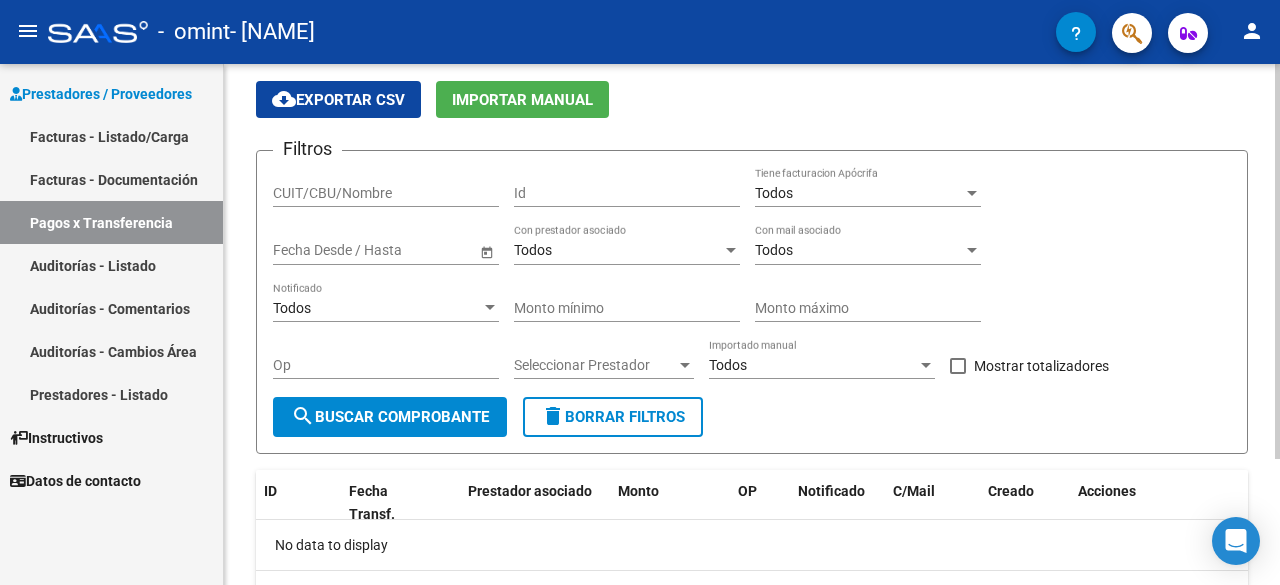 click on "search  Buscar Comprobante" 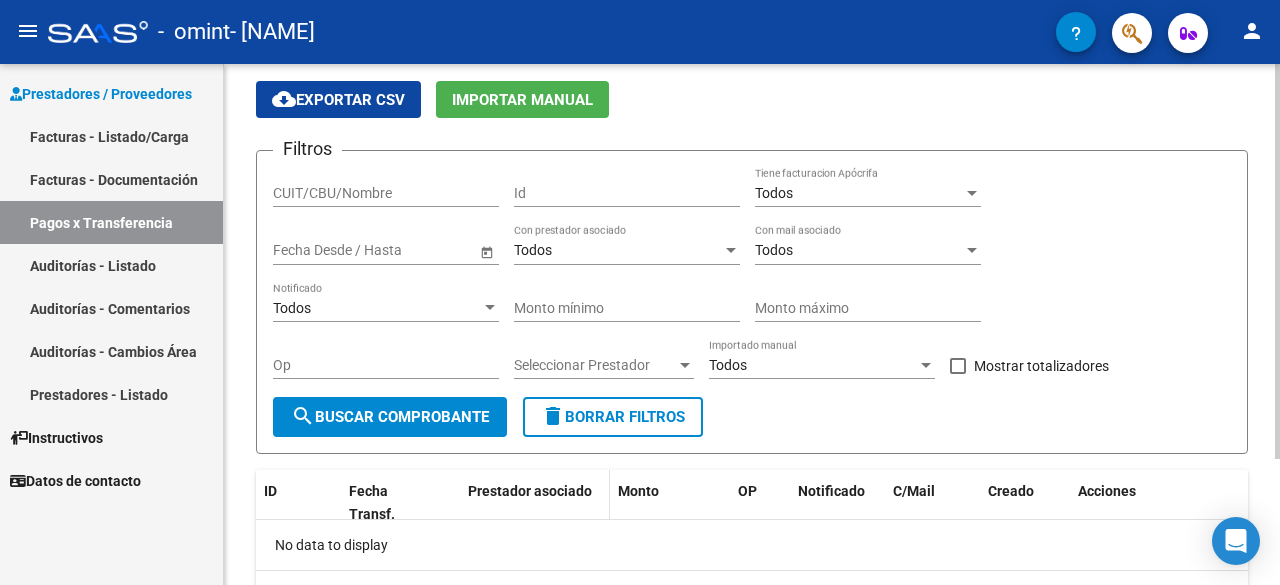 scroll, scrollTop: 0, scrollLeft: 0, axis: both 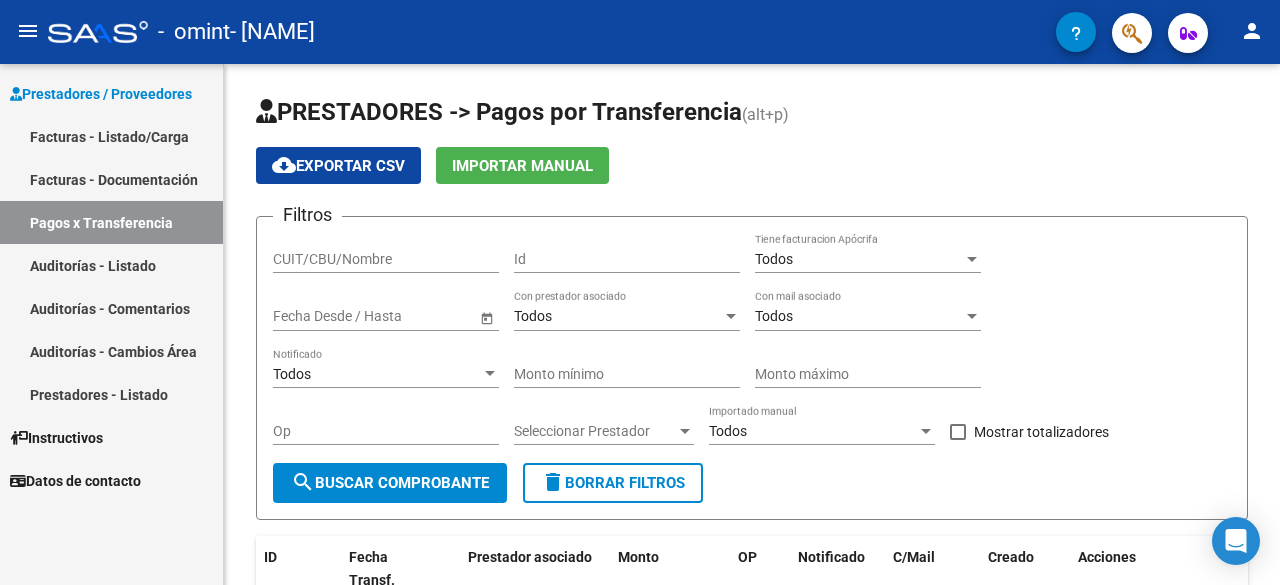 click on "Facturas - Documentación" at bounding box center [111, 179] 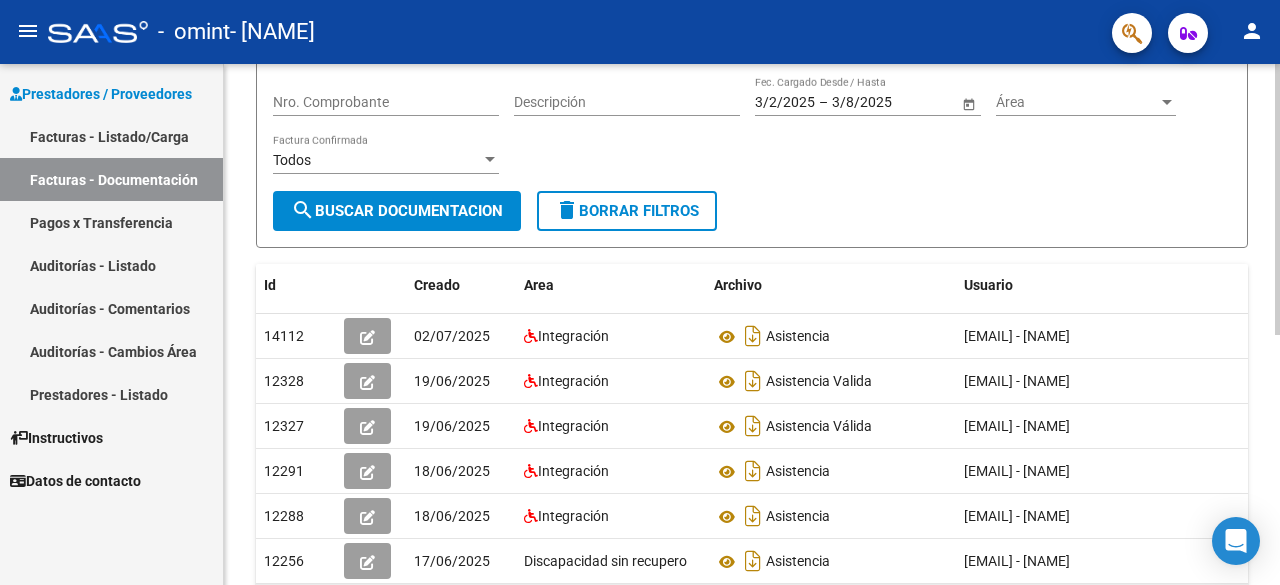 scroll, scrollTop: 200, scrollLeft: 0, axis: vertical 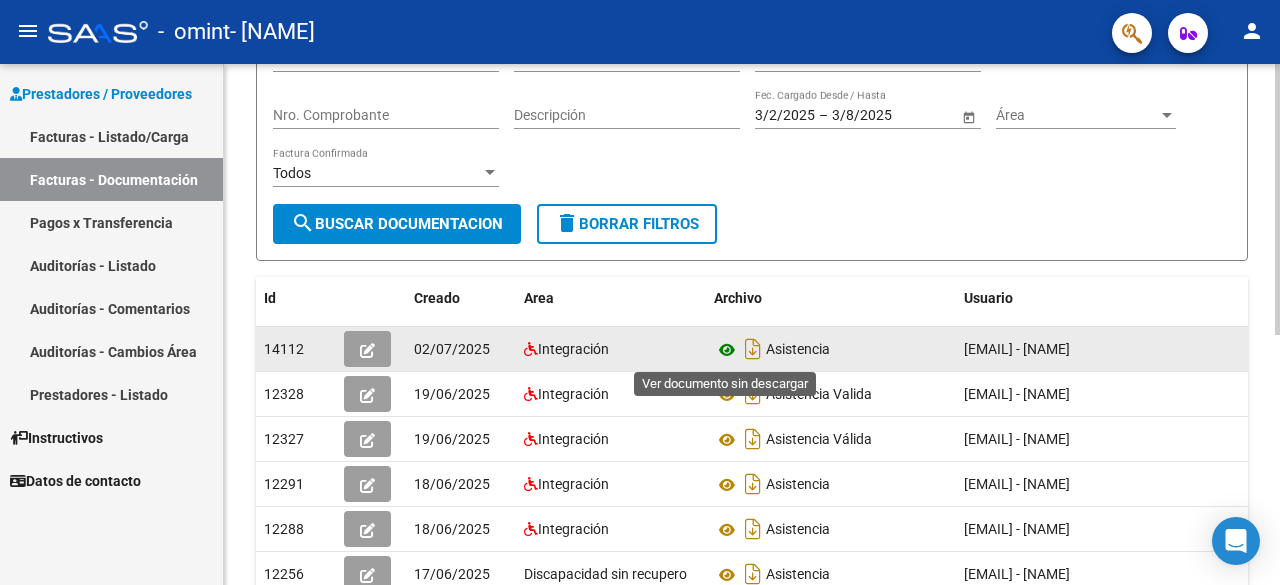 click 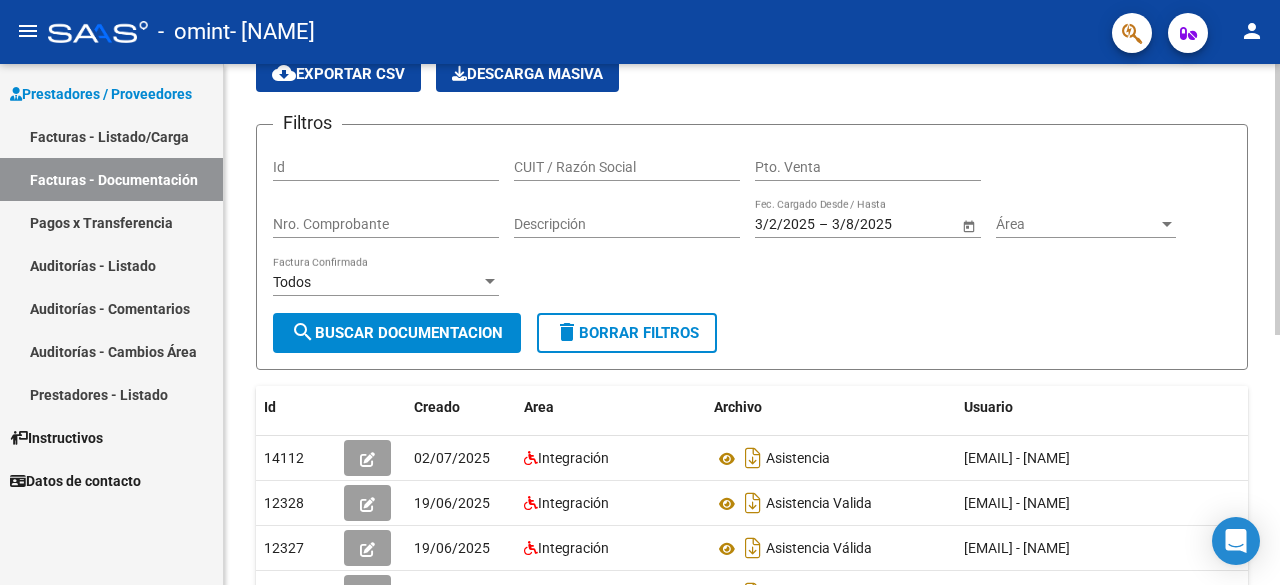 scroll, scrollTop: 0, scrollLeft: 0, axis: both 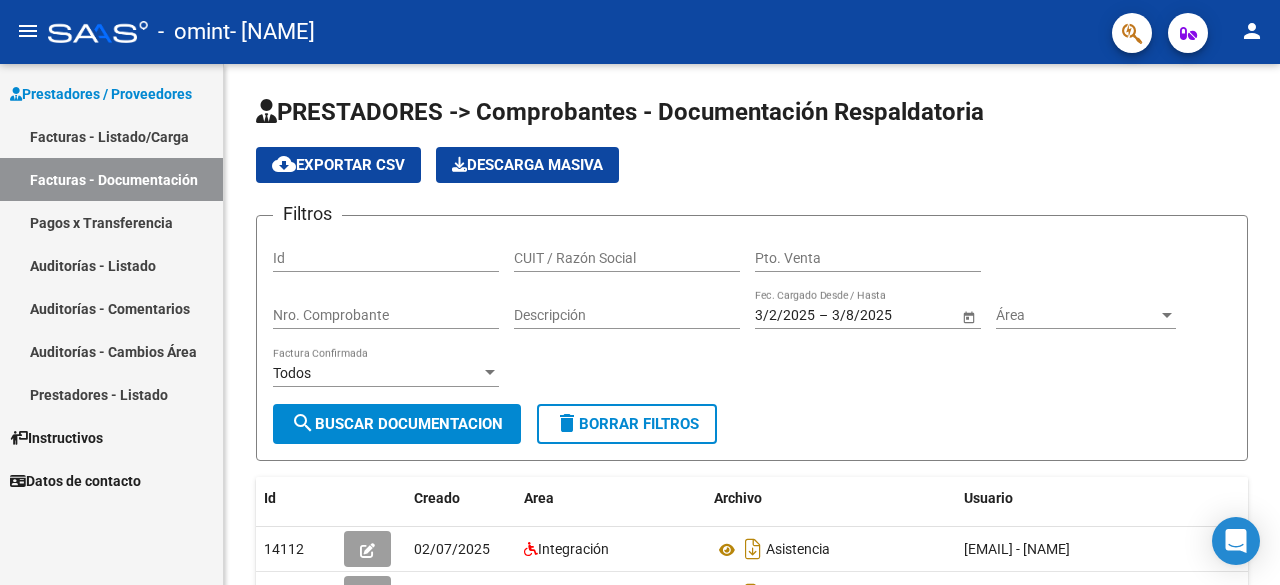 click on "Prestadores / Proveedores" at bounding box center [101, 94] 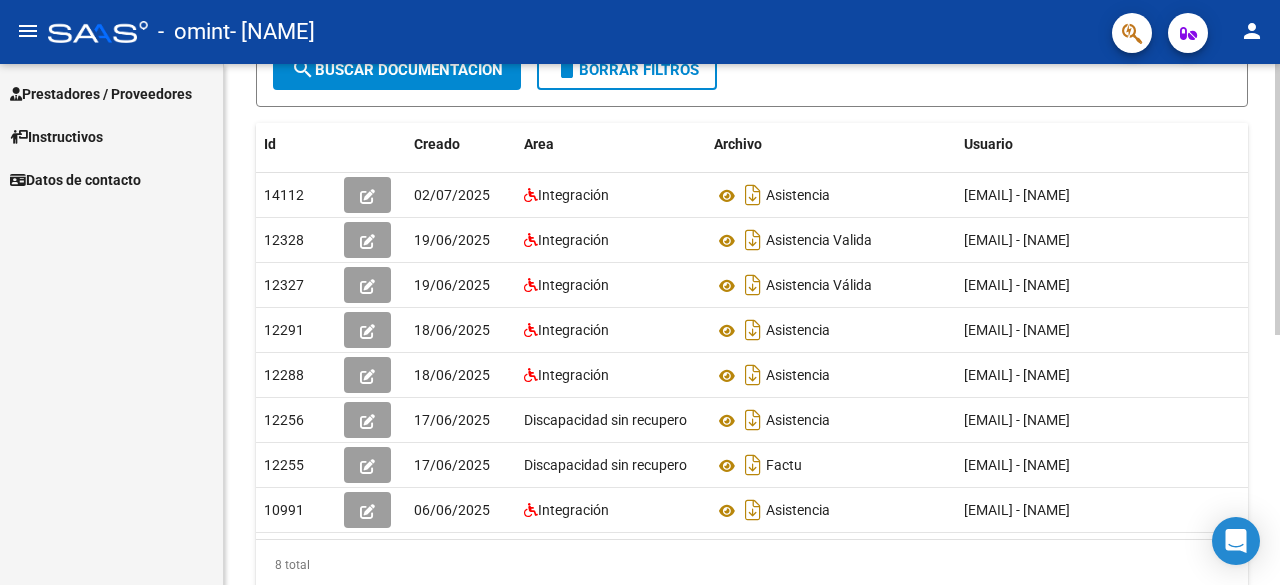 scroll, scrollTop: 0, scrollLeft: 0, axis: both 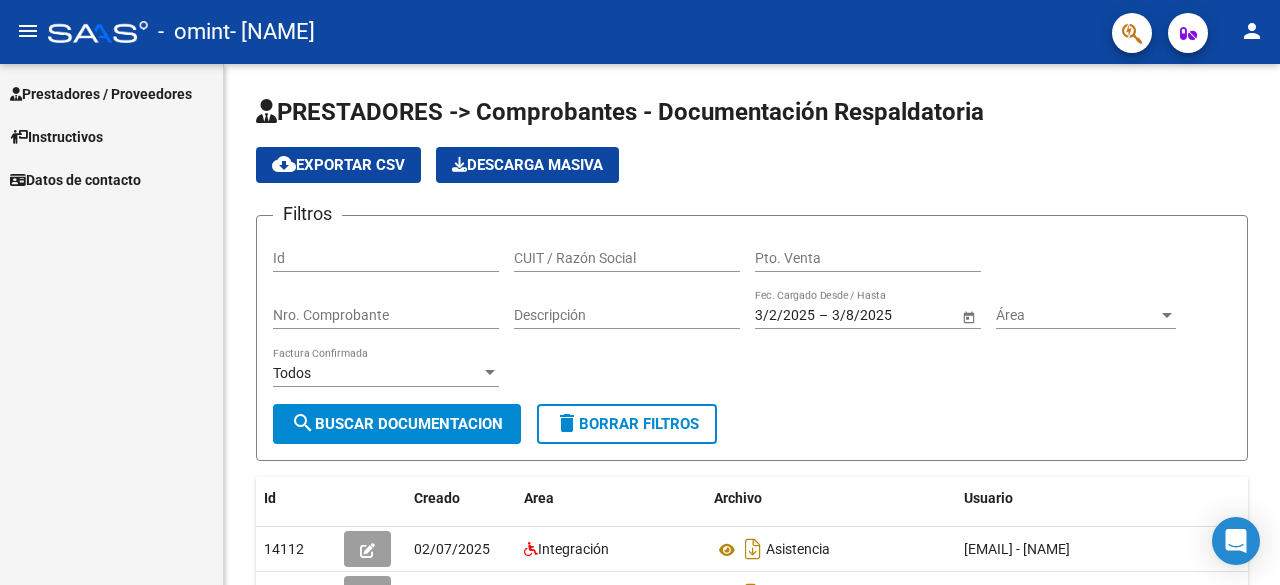 click on "Prestadores / Proveedores" at bounding box center (101, 94) 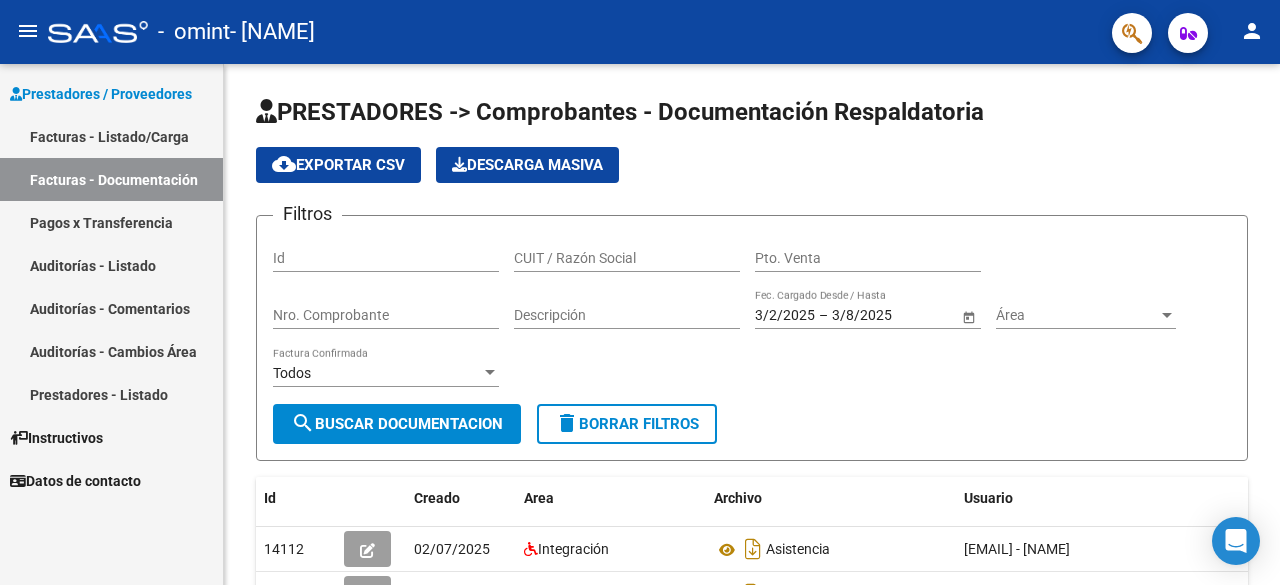 click on "Facturas - Listado/Carga" at bounding box center (111, 136) 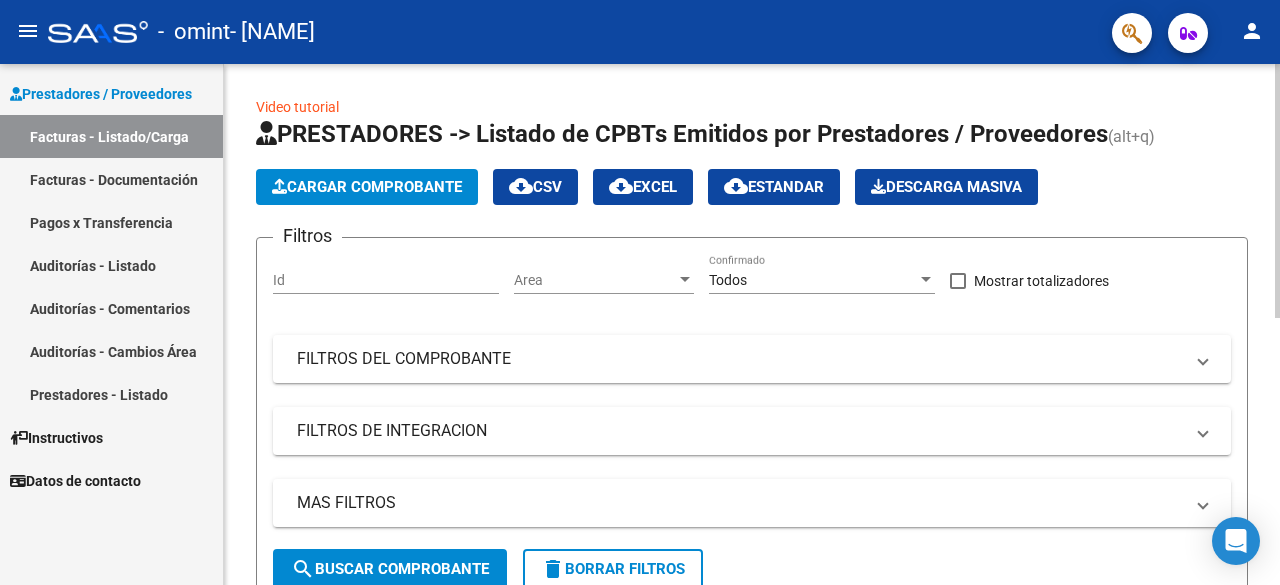 click on "Cargar Comprobante" 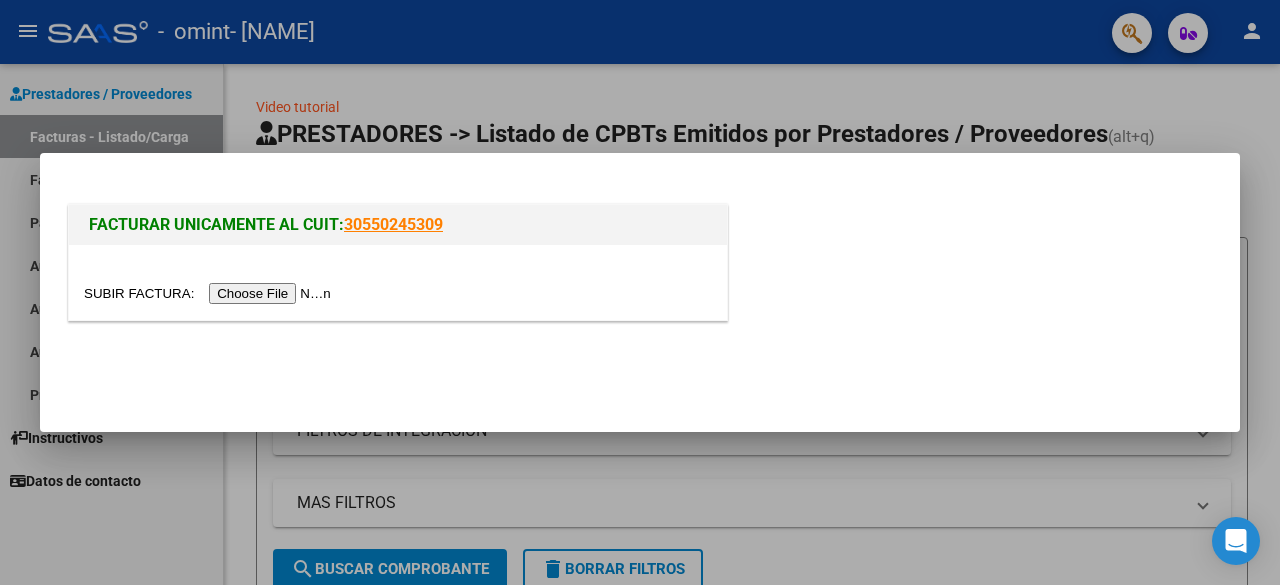 click at bounding box center [210, 293] 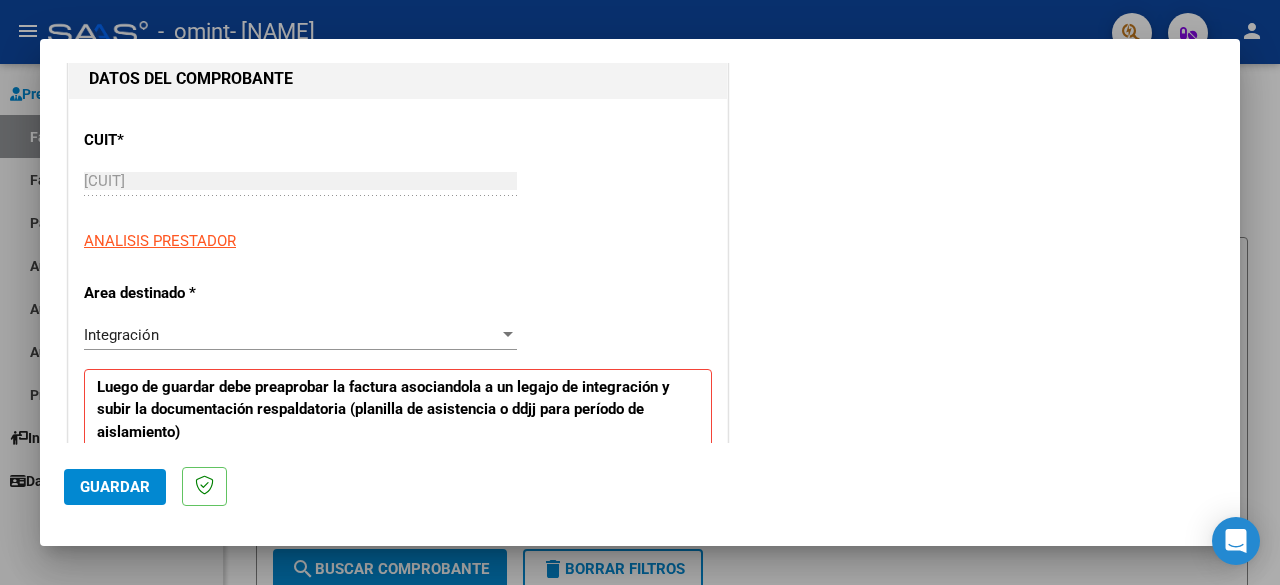 scroll, scrollTop: 200, scrollLeft: 0, axis: vertical 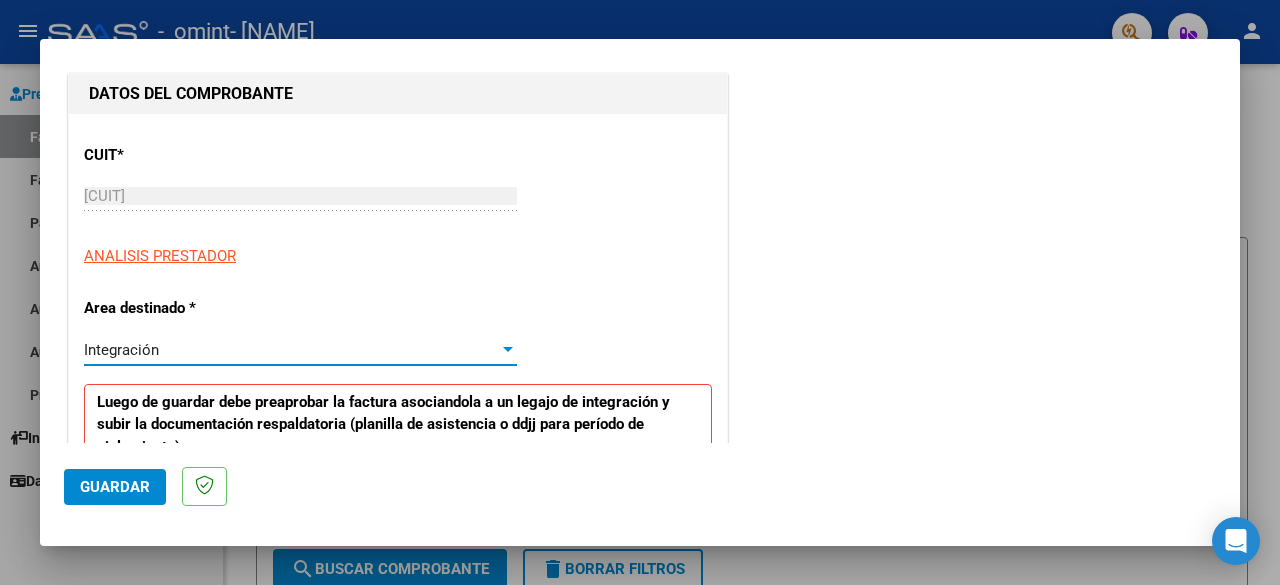 click at bounding box center [508, 350] 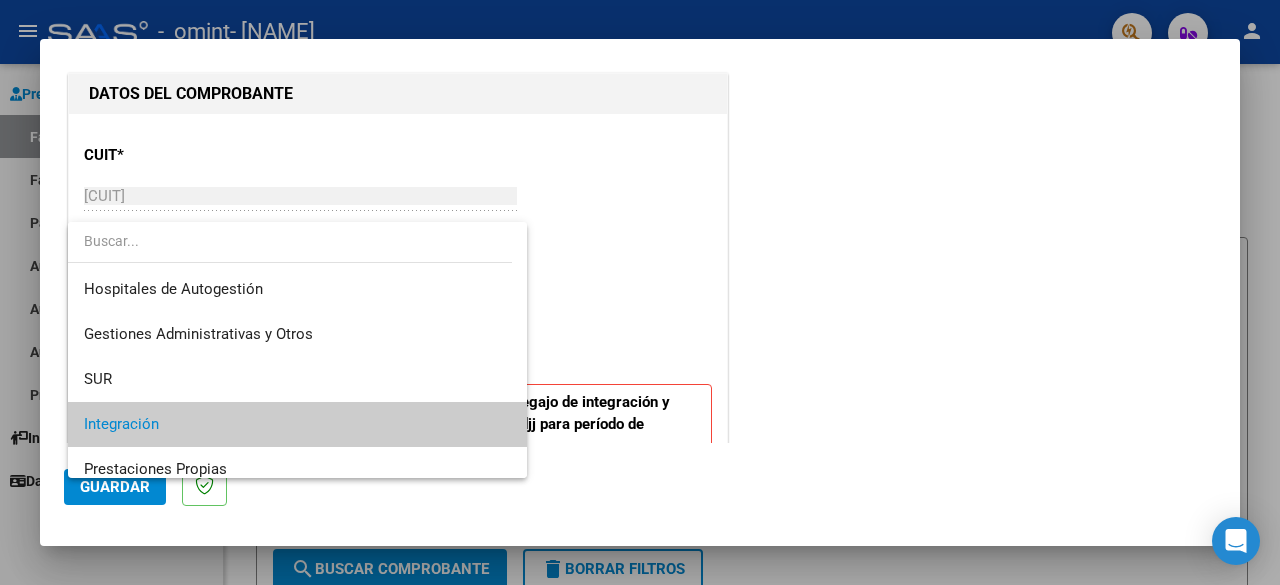 scroll, scrollTop: 75, scrollLeft: 0, axis: vertical 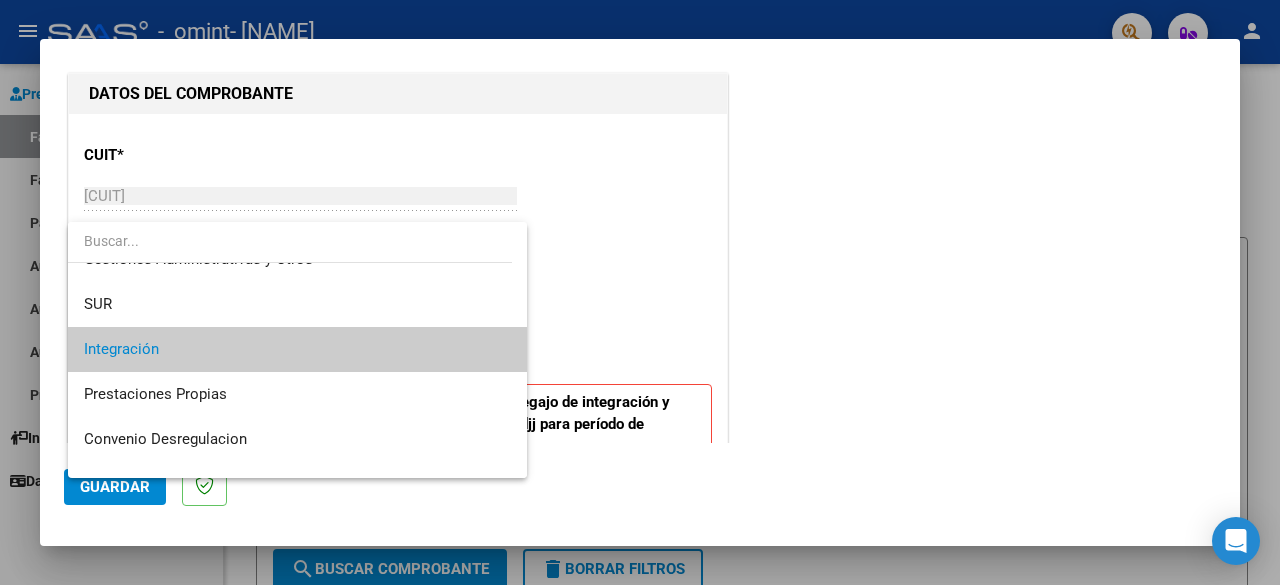 click on "Integración" at bounding box center (297, 349) 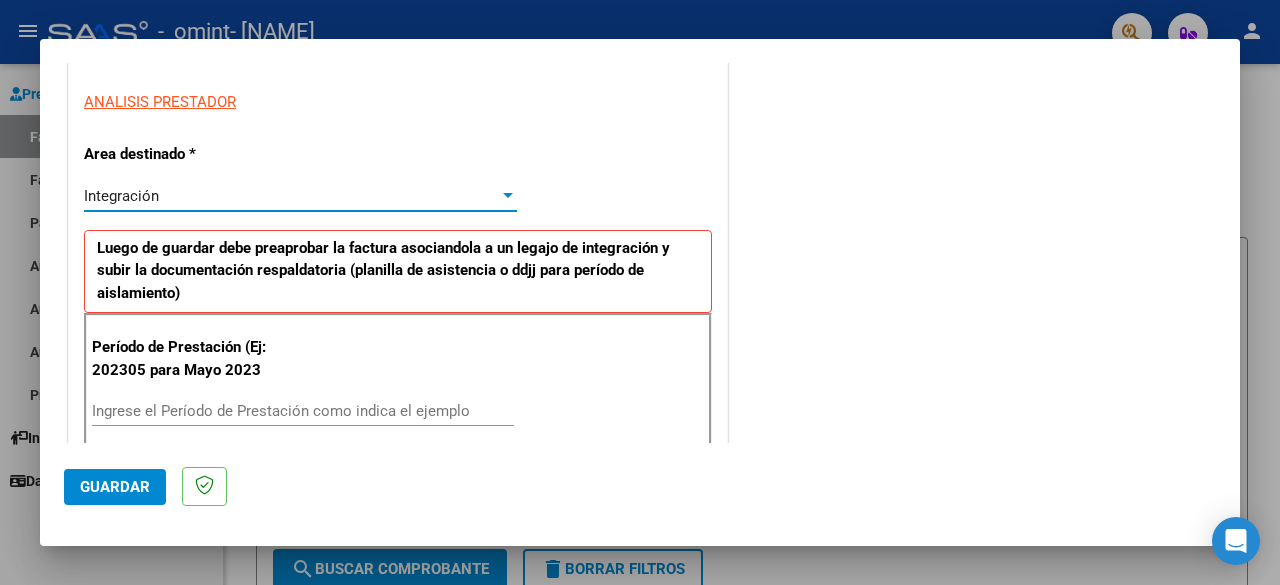 scroll, scrollTop: 400, scrollLeft: 0, axis: vertical 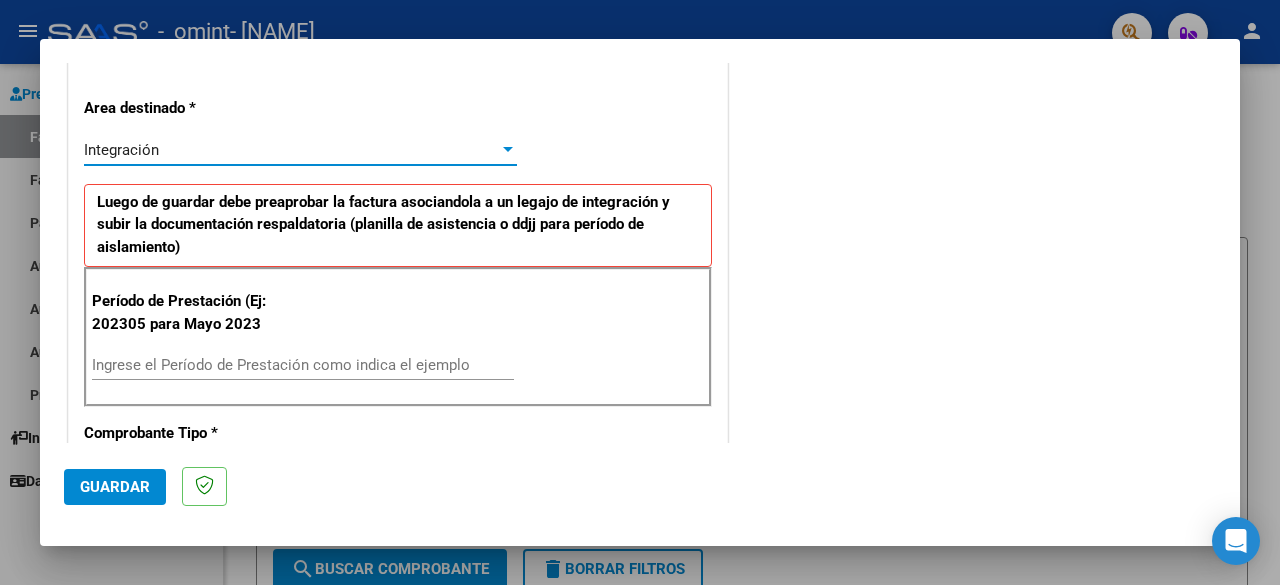 click on "Ingrese el Período de Prestación como indica el ejemplo" at bounding box center (303, 365) 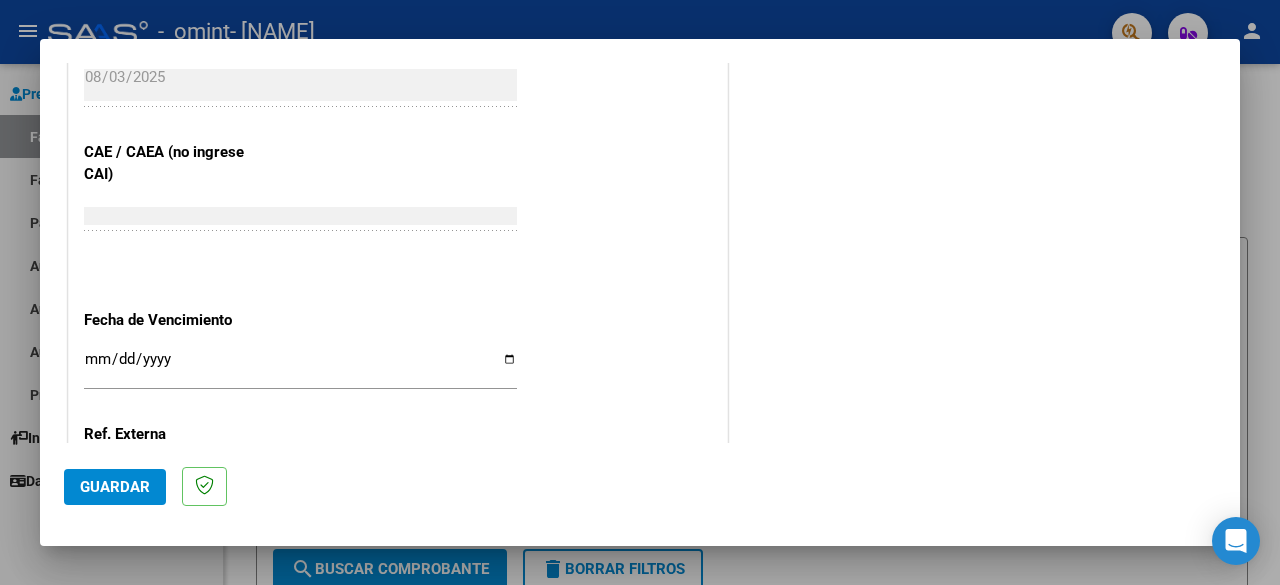 scroll, scrollTop: 1300, scrollLeft: 0, axis: vertical 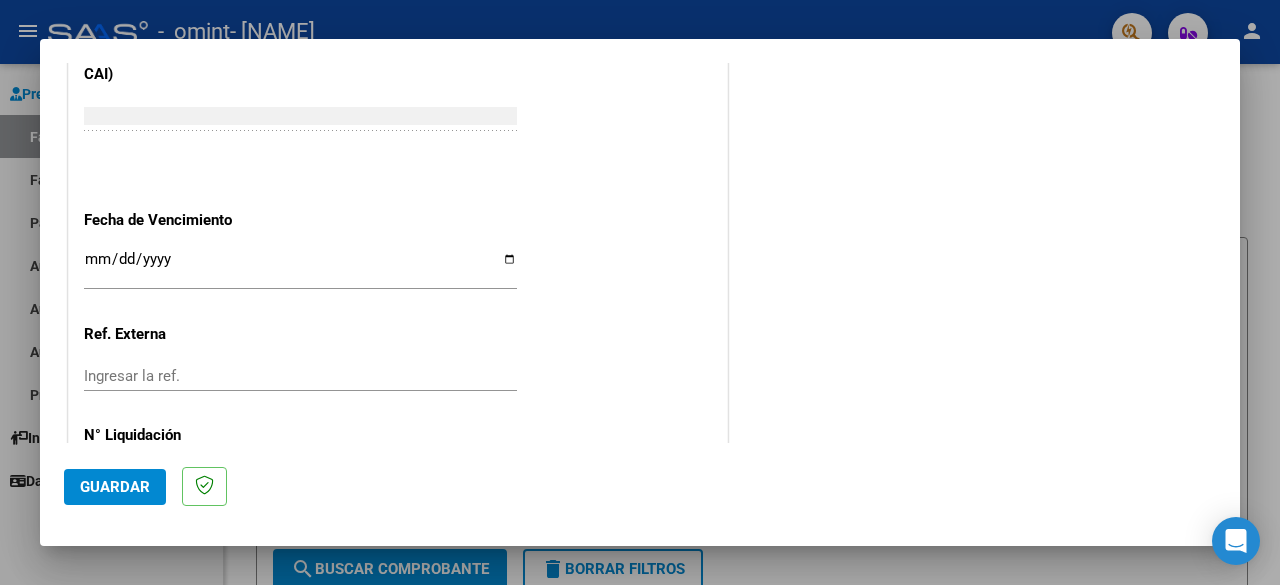 type on "202507" 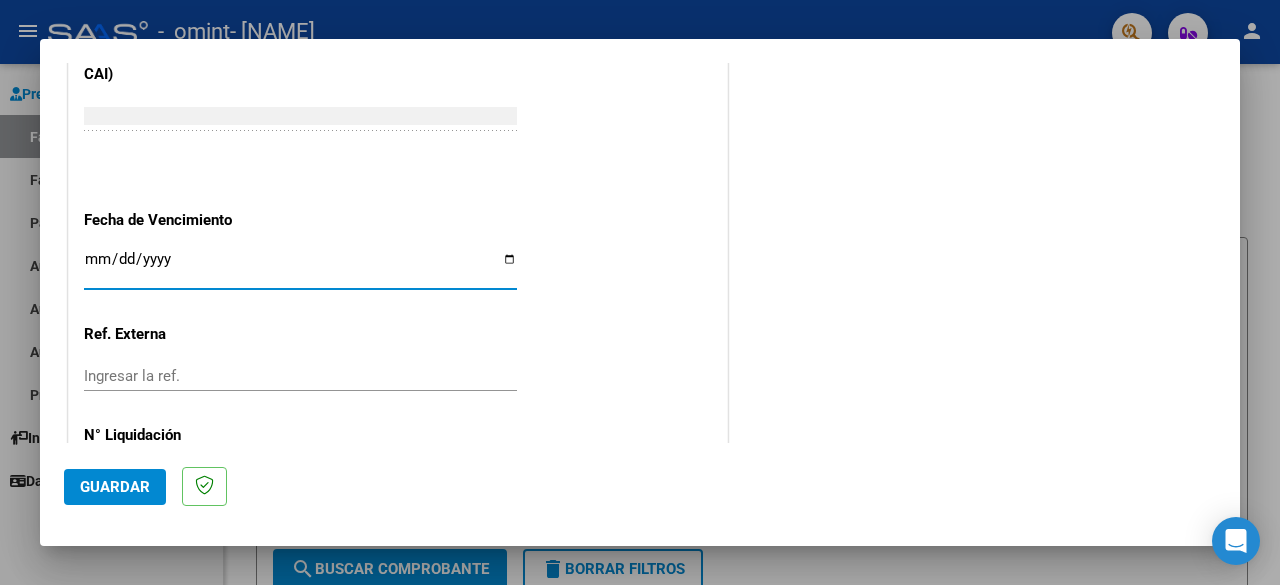 type on "2025-08-13" 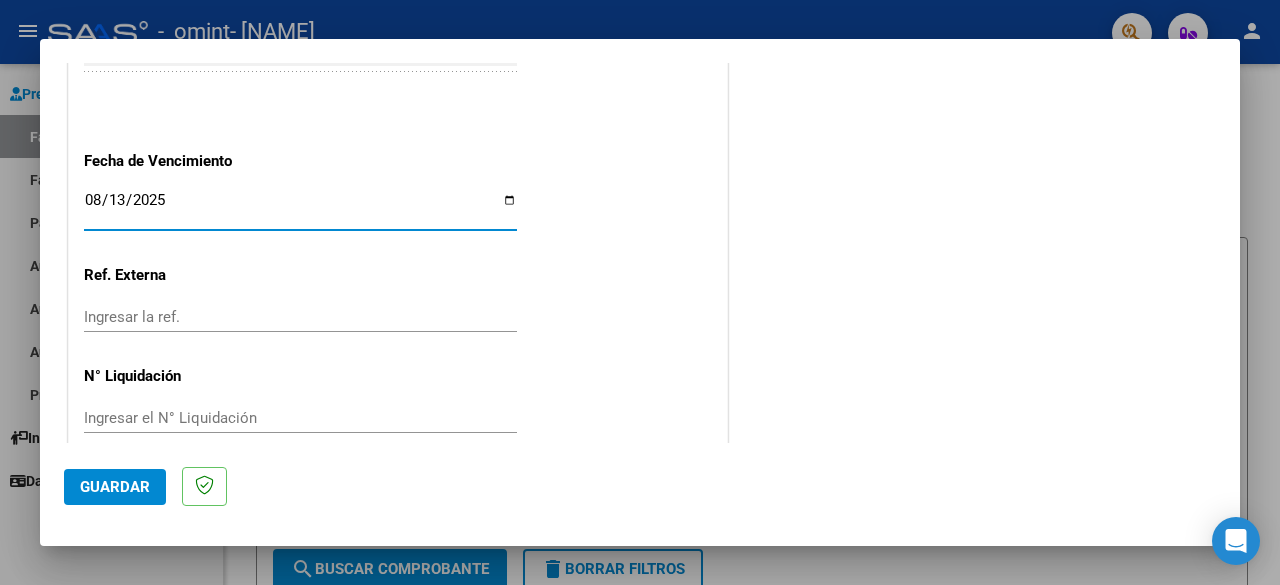 scroll, scrollTop: 1388, scrollLeft: 0, axis: vertical 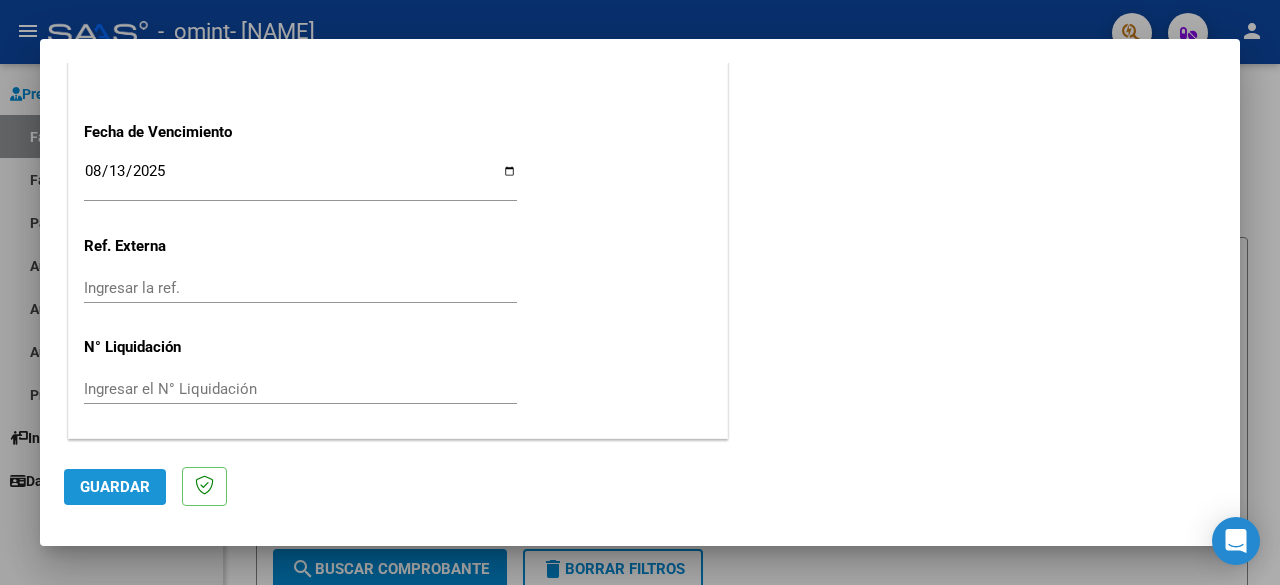 click on "Guardar" 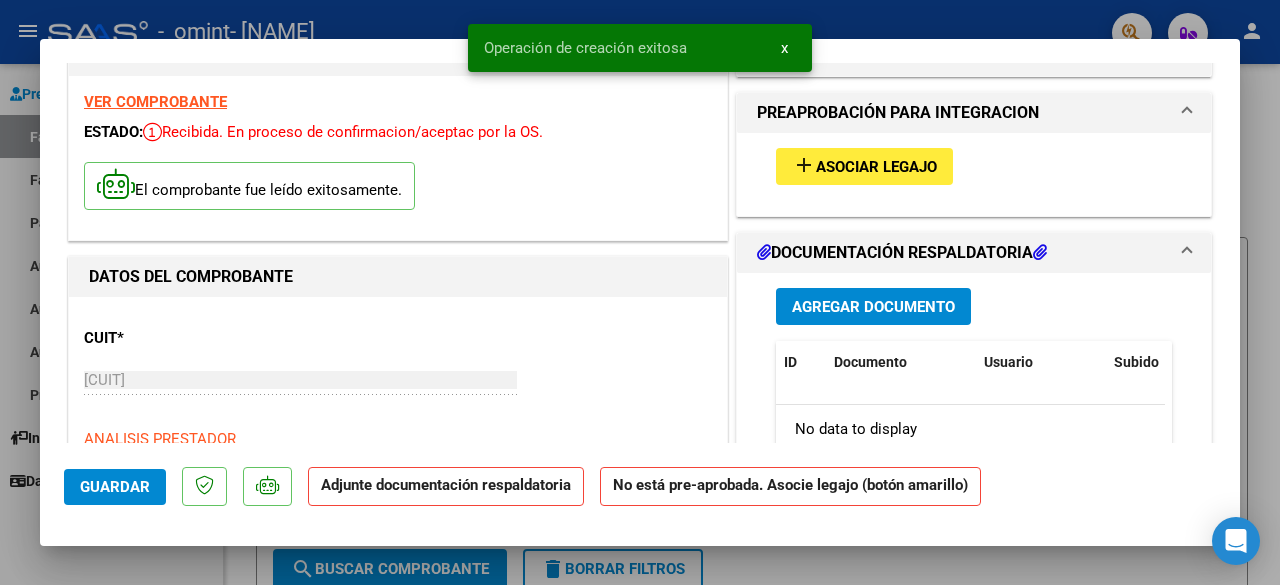 scroll, scrollTop: 100, scrollLeft: 0, axis: vertical 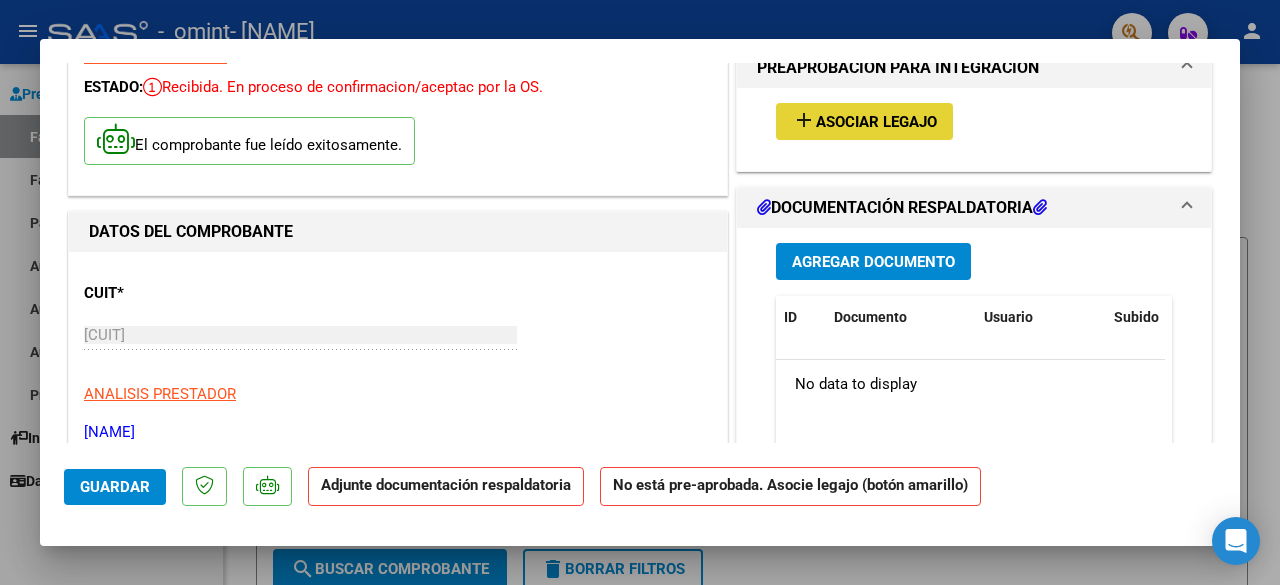 click on "Asociar Legajo" at bounding box center [876, 122] 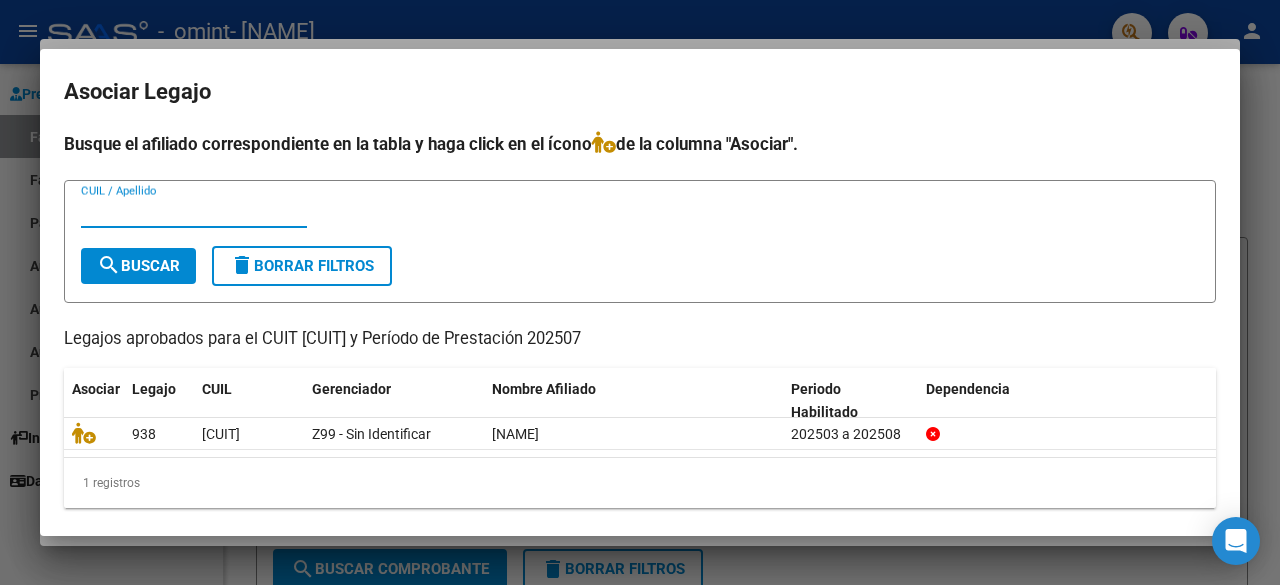 scroll, scrollTop: 13, scrollLeft: 0, axis: vertical 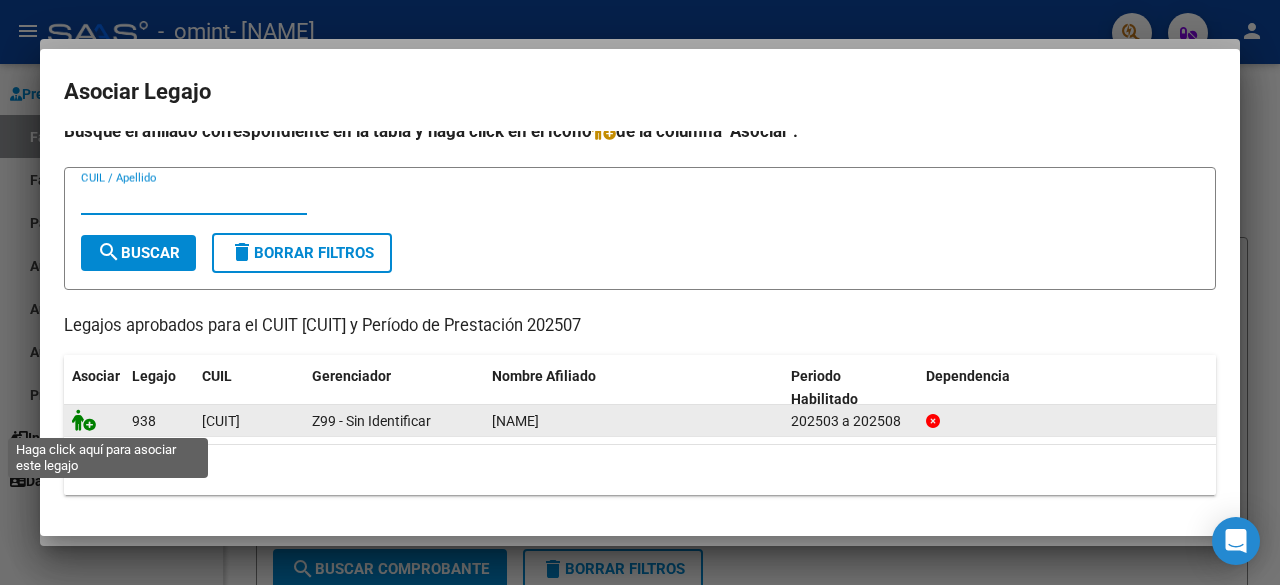 click 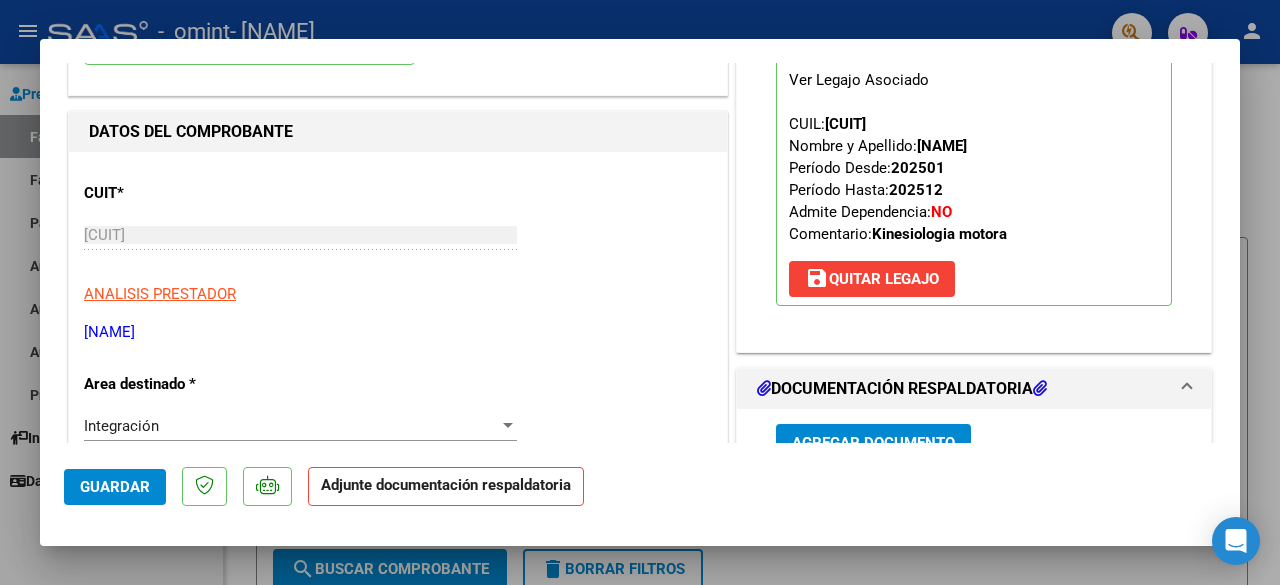 scroll, scrollTop: 400, scrollLeft: 0, axis: vertical 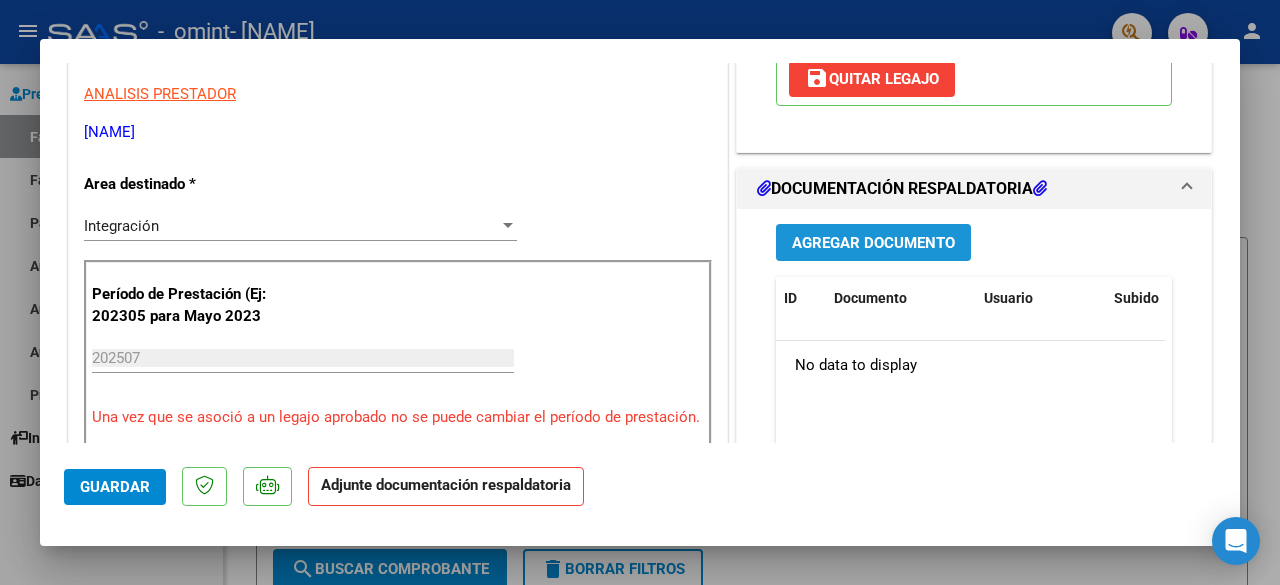 click on "Agregar Documento" at bounding box center [873, 243] 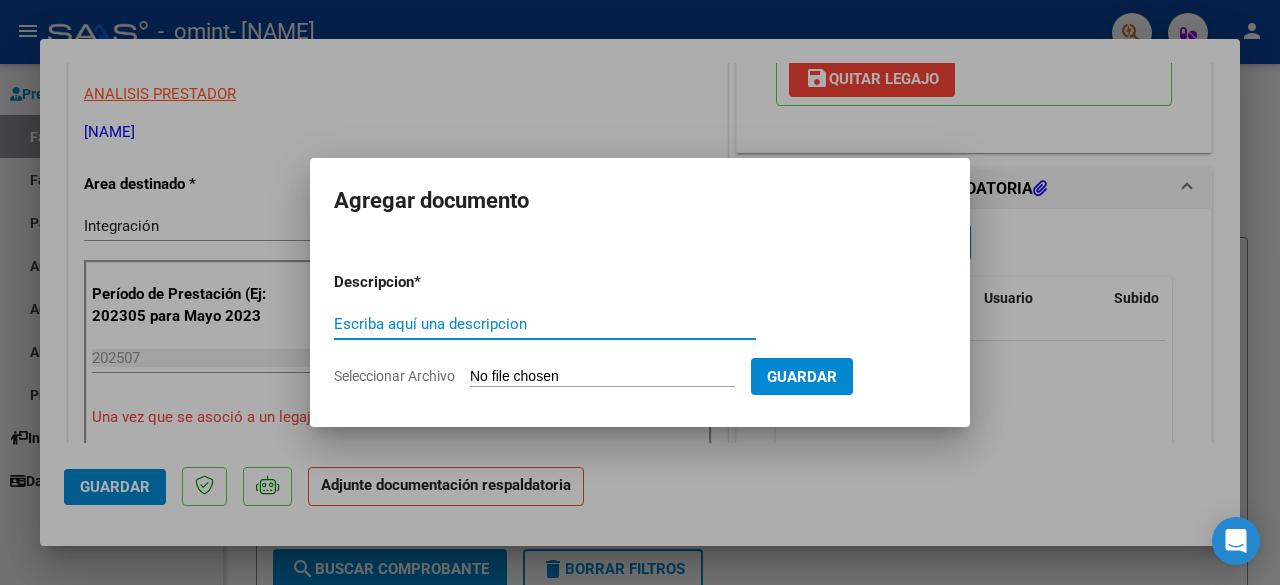 click on "Escriba aquí una descripcion" at bounding box center [545, 324] 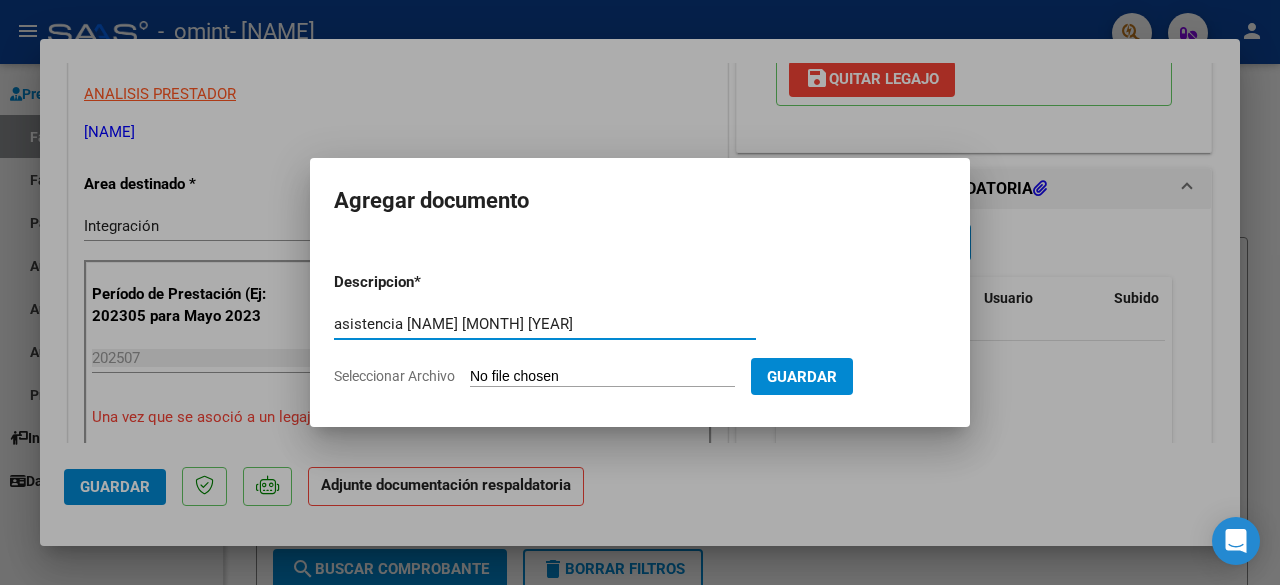 type on "asistencia [NAME] [MONTH] [YEAR]" 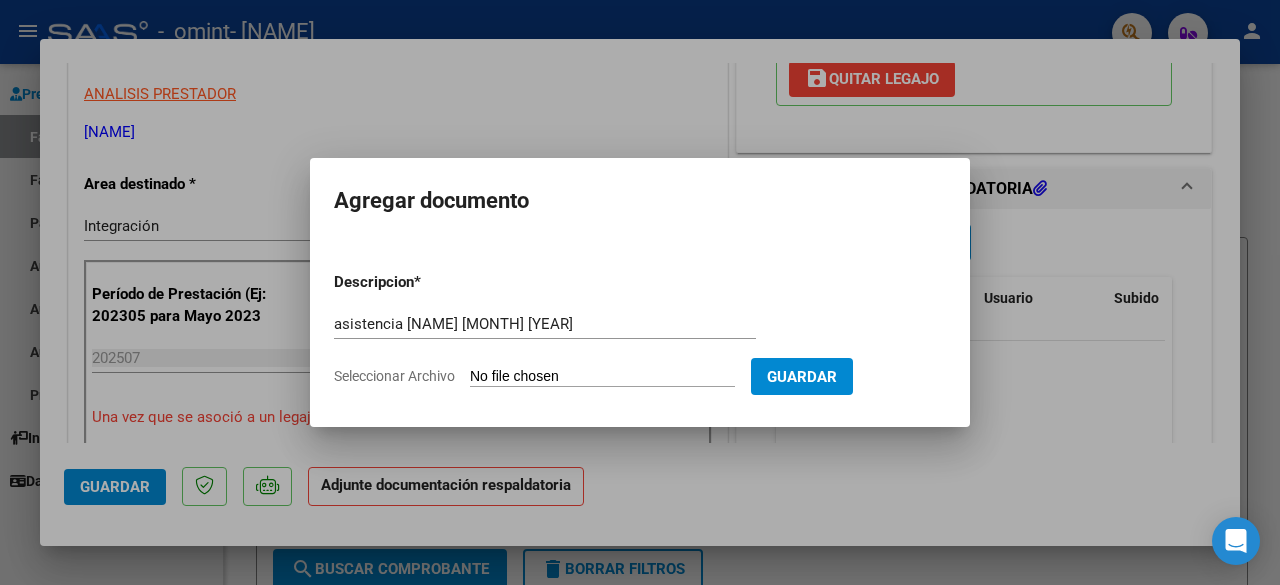 type on "C:\fakepath\asistencia [NAME] [MONTH] [YEAR].pdf" 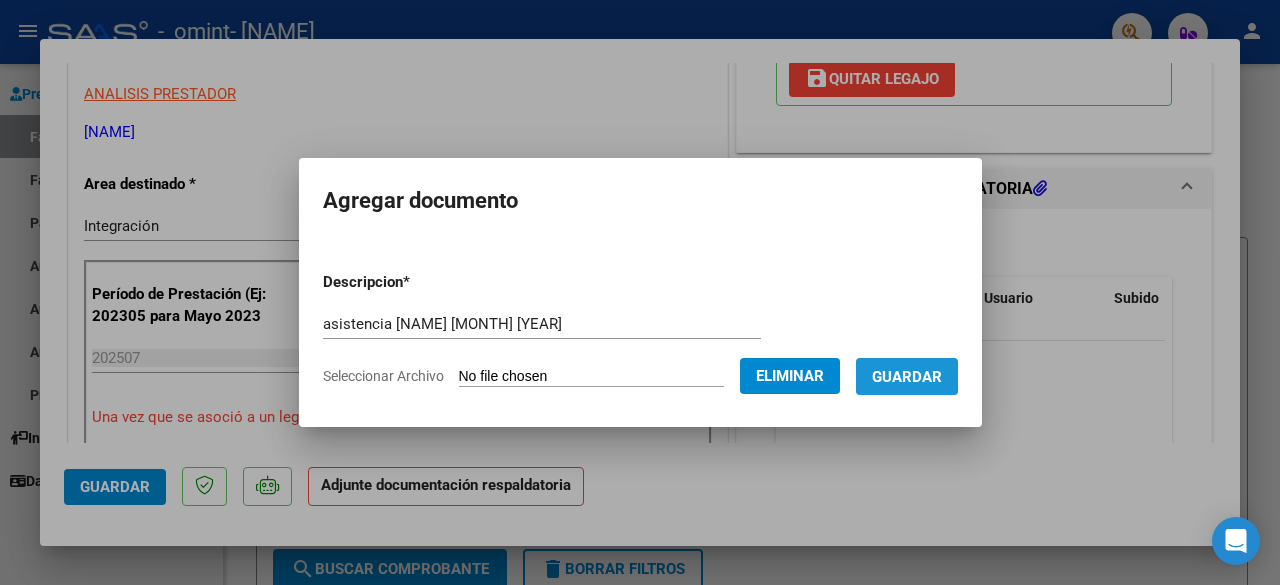 click on "Guardar" at bounding box center [907, 377] 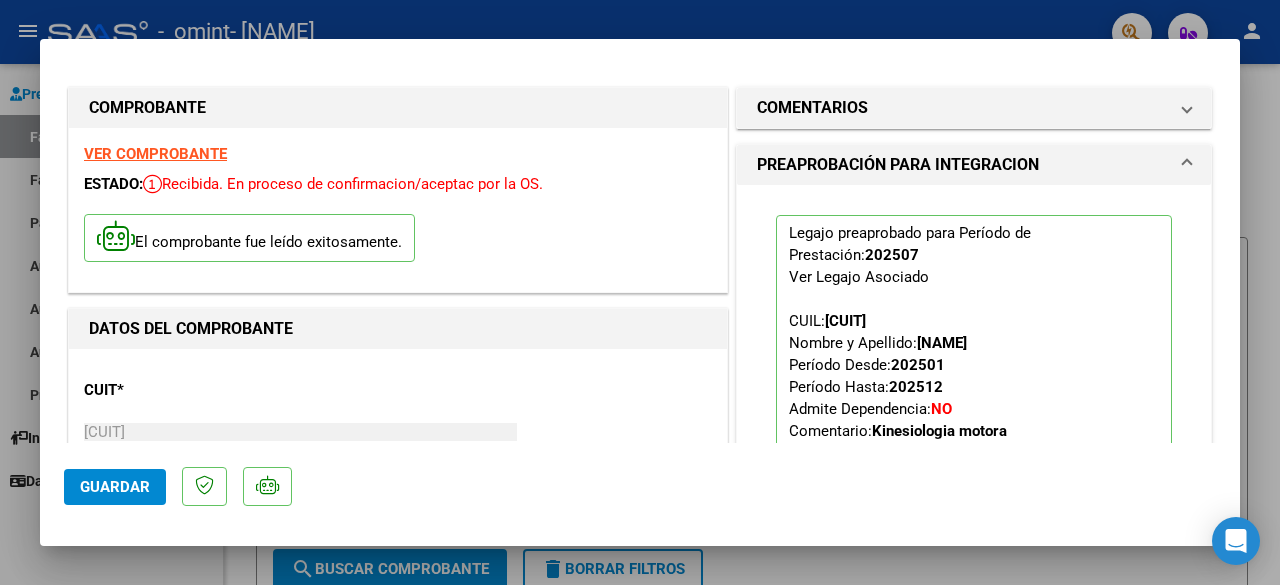 scroll, scrollTop: 0, scrollLeft: 0, axis: both 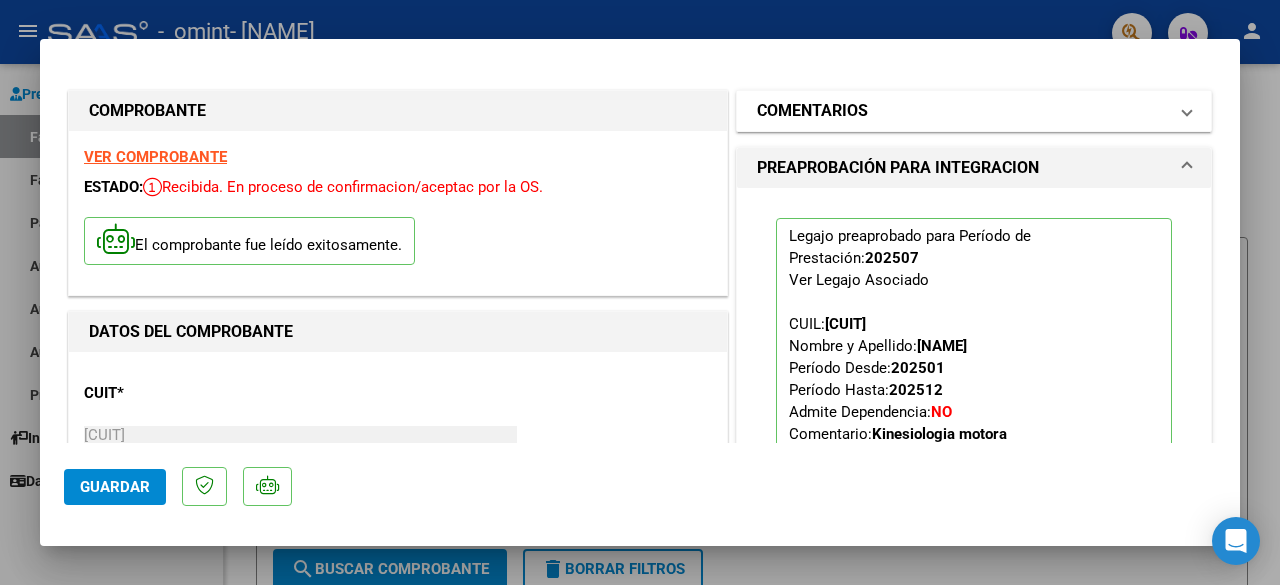click on "COMENTARIOS" at bounding box center [970, 111] 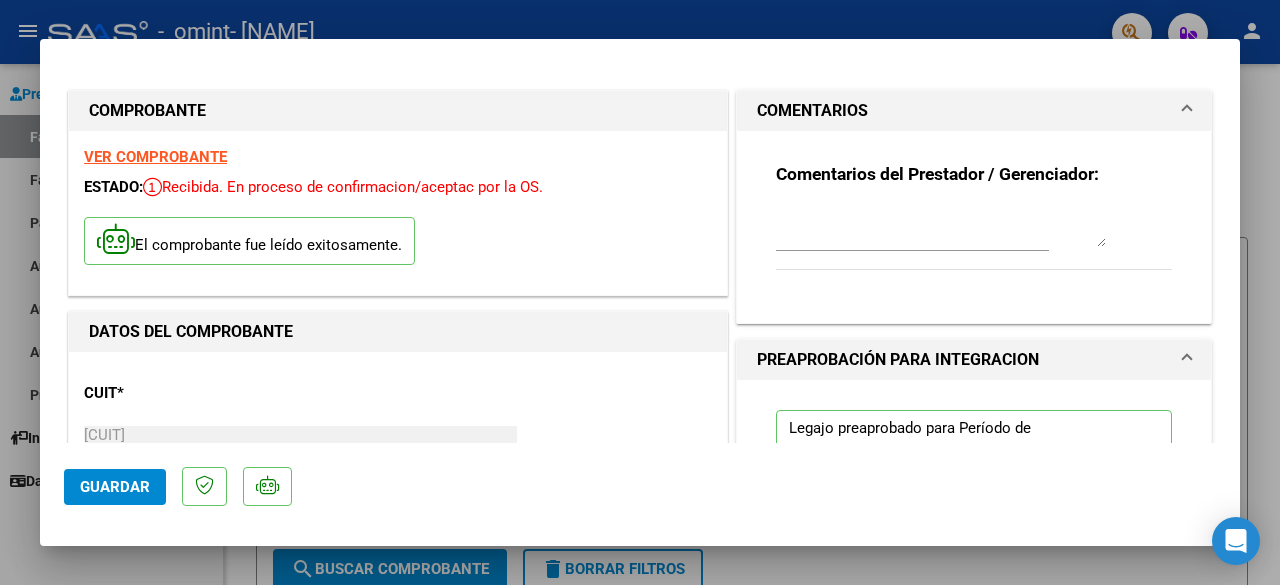 click on "CUIT  *   [CUIT] Ingresar CUIT  ANALISIS PRESTADOR  [NAME]  ARCA Padrón" at bounding box center [398, 455] 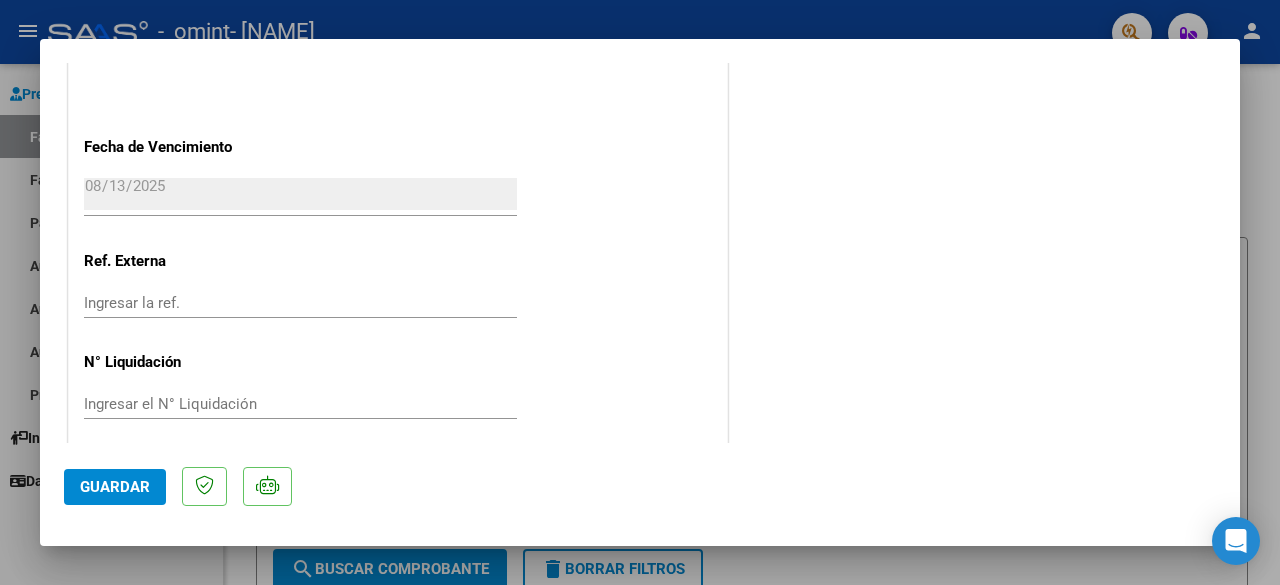 scroll, scrollTop: 1433, scrollLeft: 0, axis: vertical 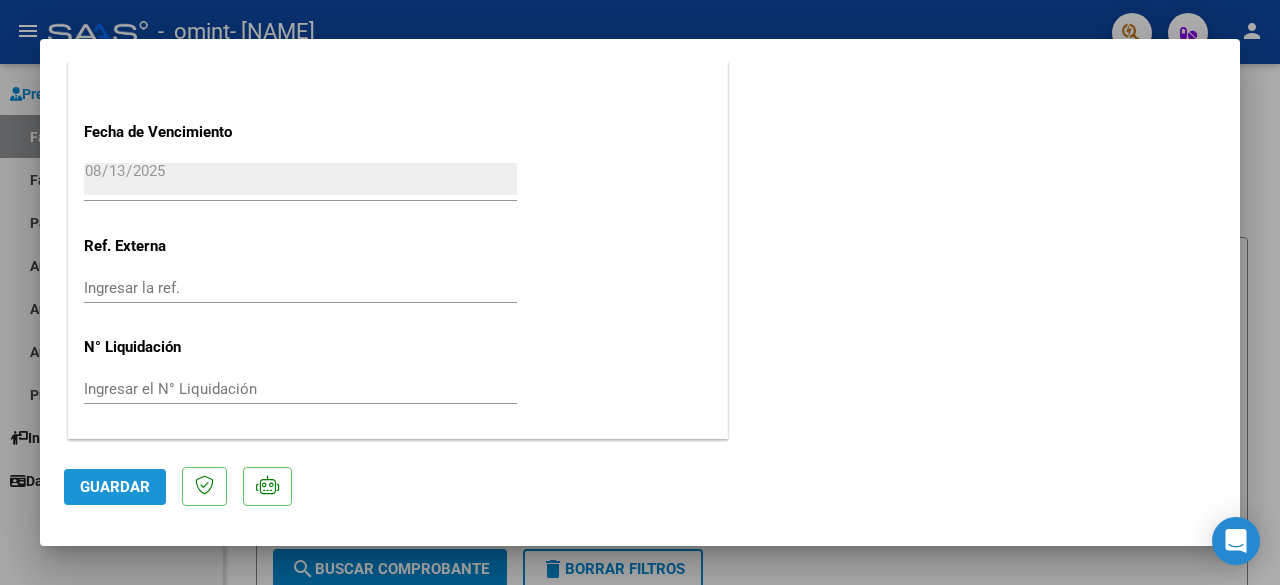 click on "Guardar" 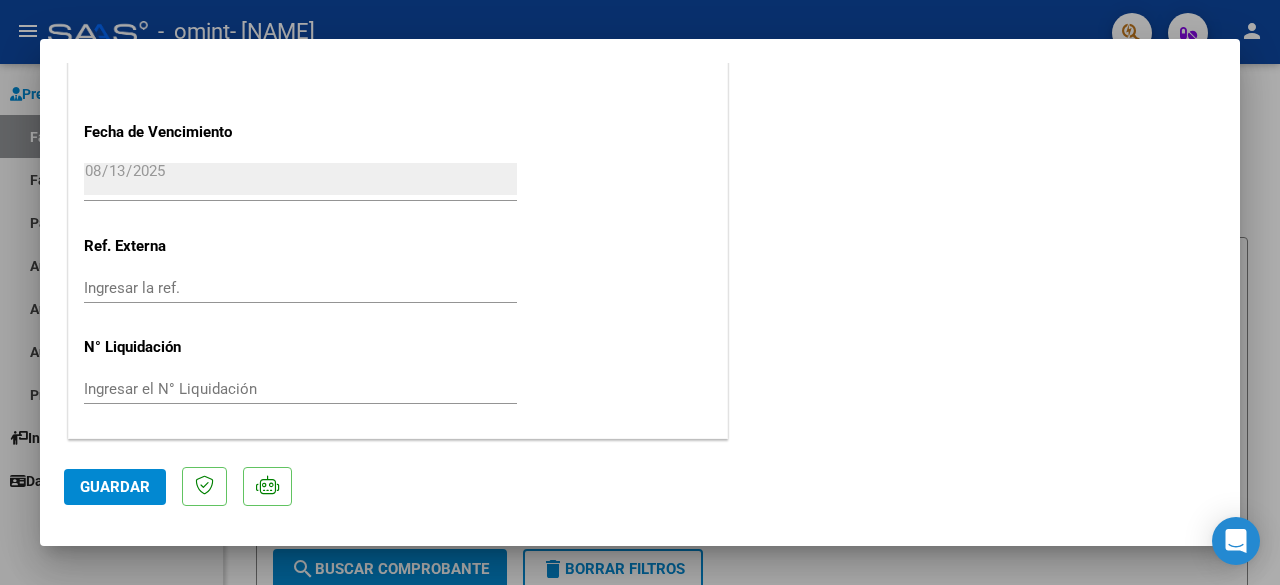 click at bounding box center [640, 292] 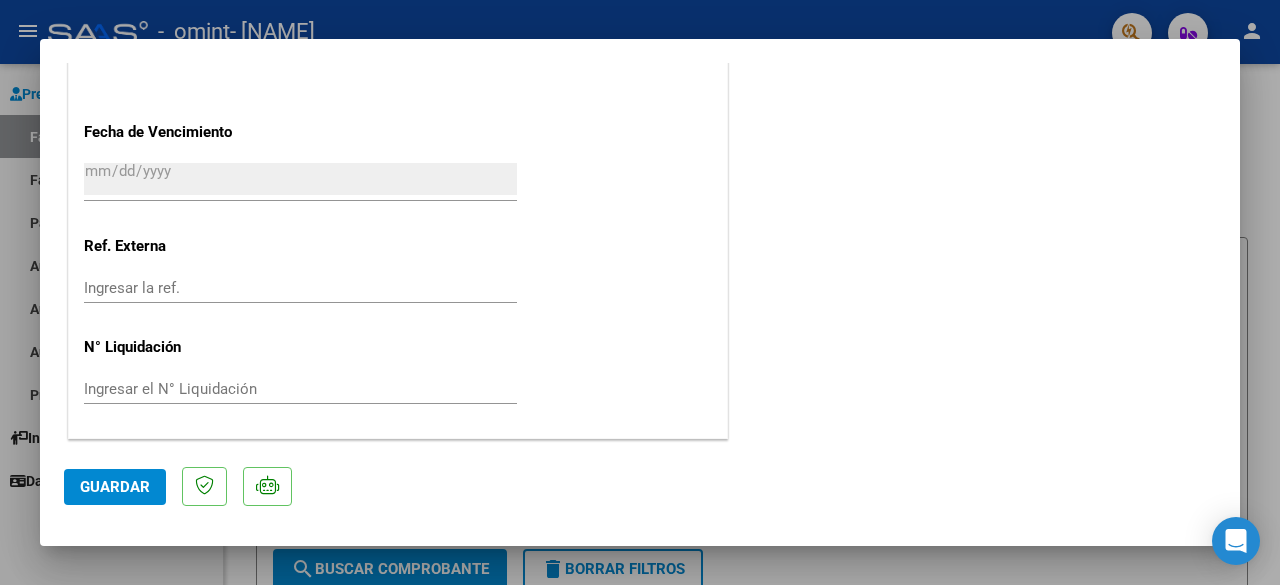 scroll, scrollTop: 1584, scrollLeft: 0, axis: vertical 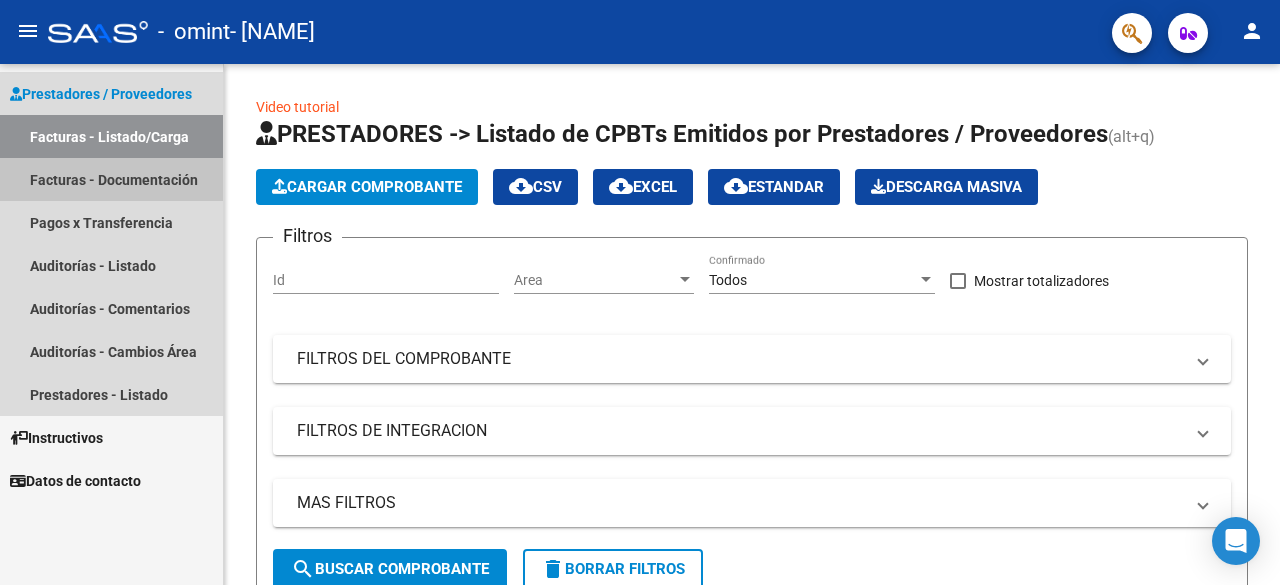 click on "Facturas - Documentación" at bounding box center (111, 179) 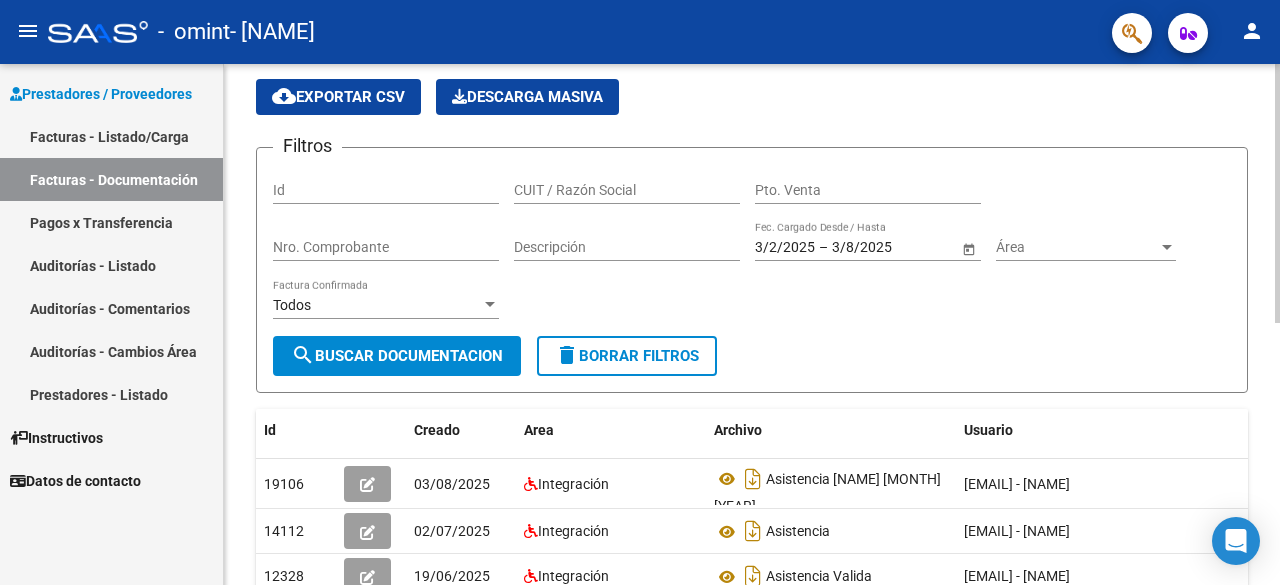 scroll, scrollTop: 200, scrollLeft: 0, axis: vertical 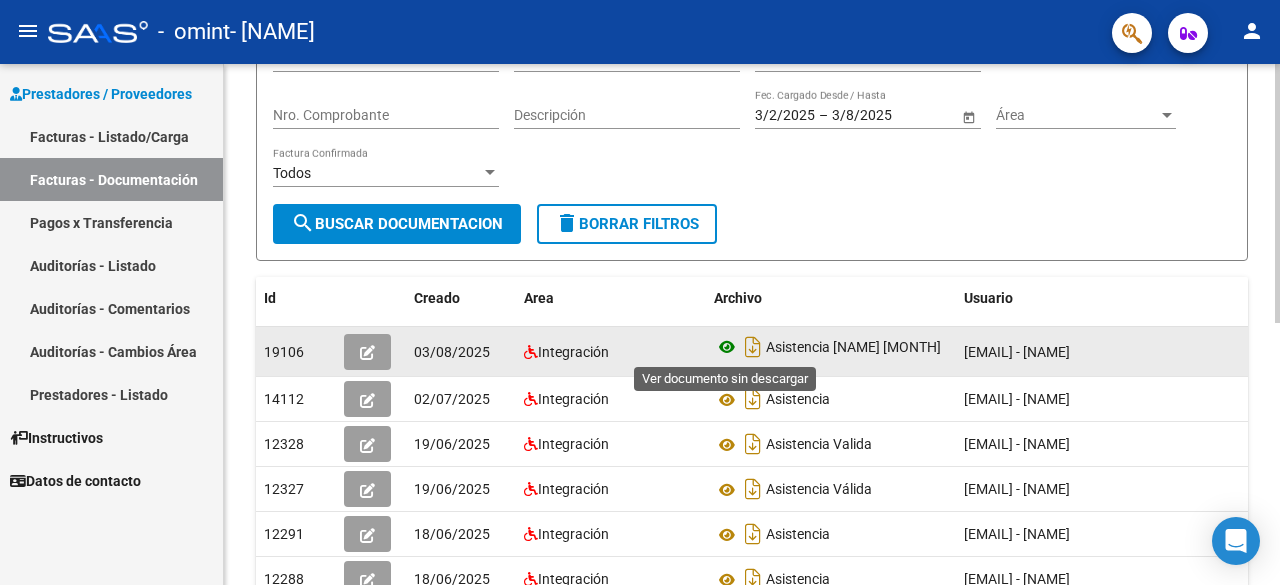 click 